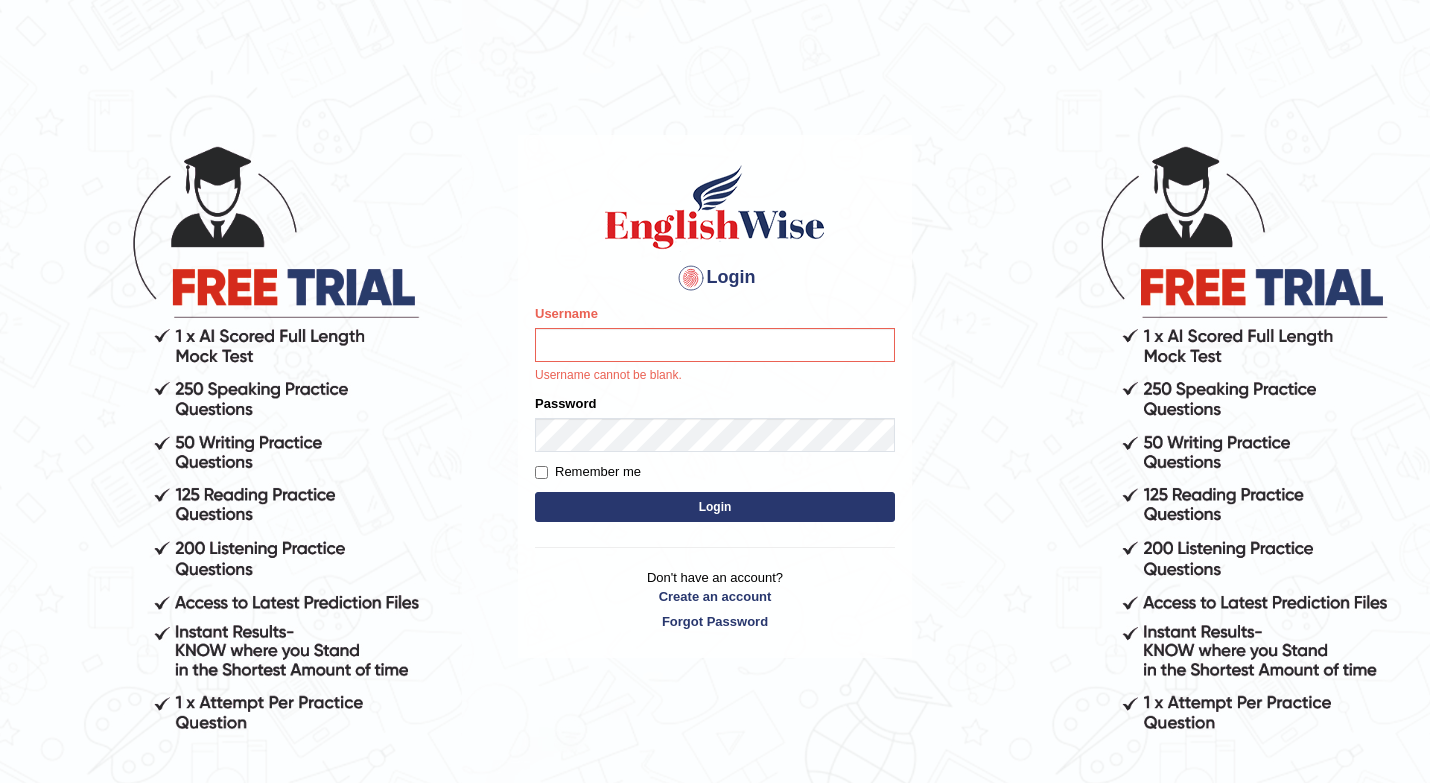 scroll, scrollTop: 0, scrollLeft: 0, axis: both 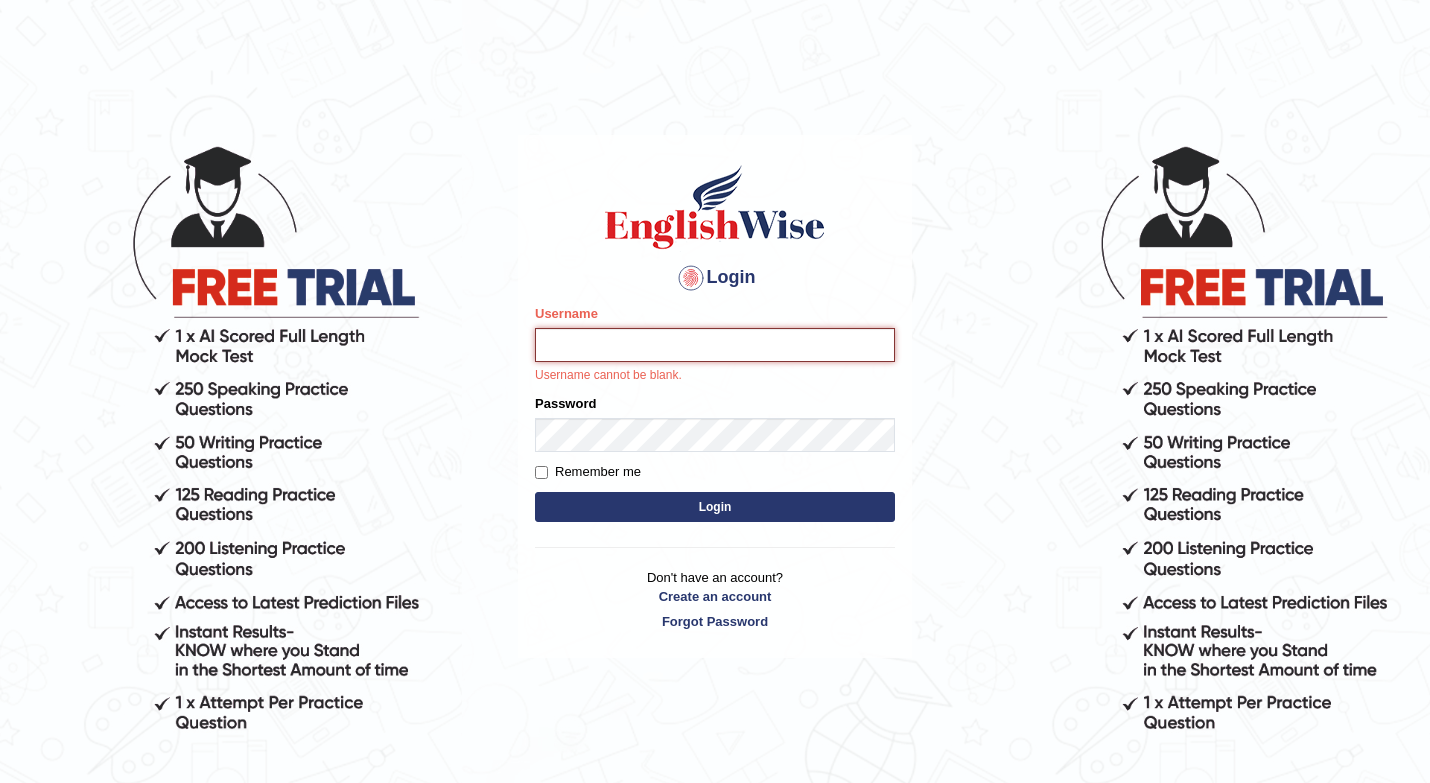click on "Username" at bounding box center [715, 345] 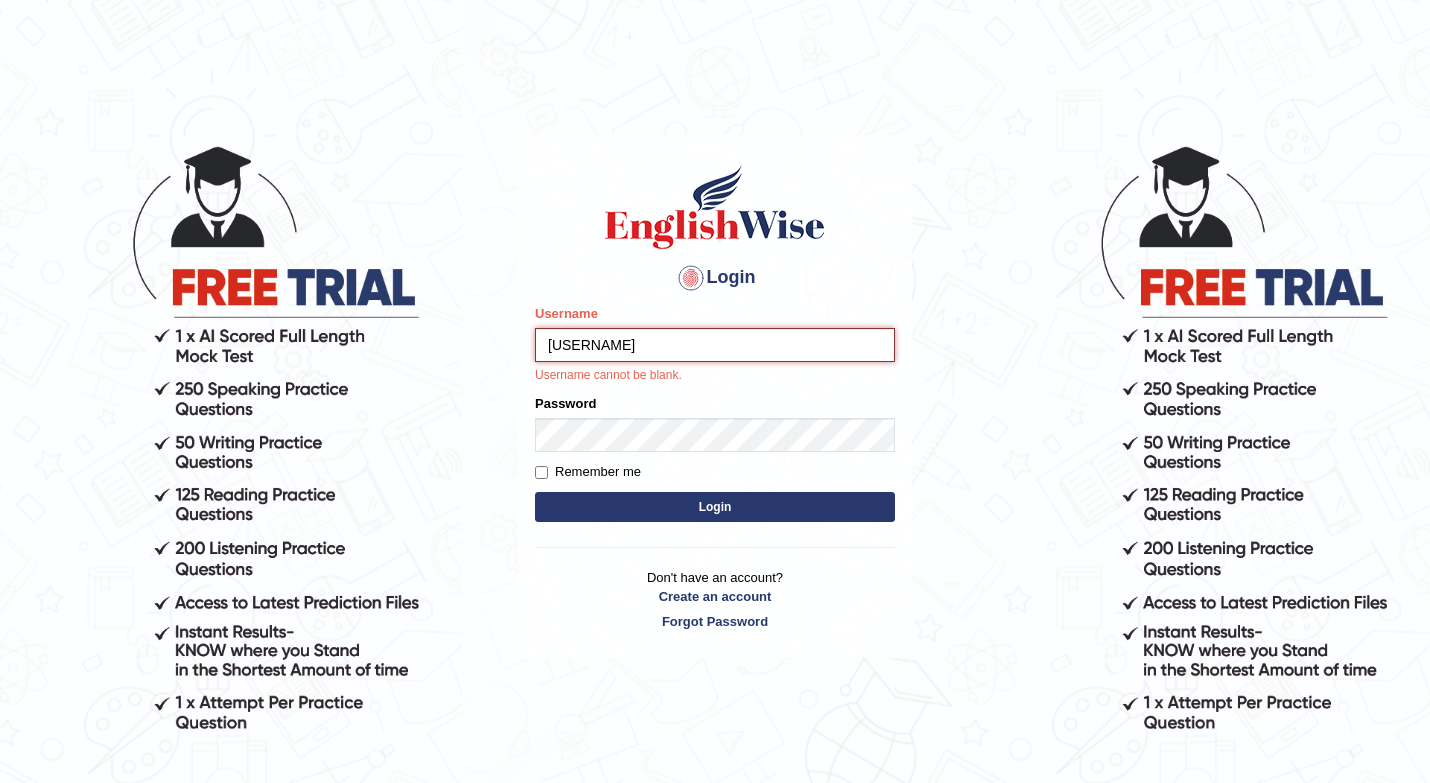 type on "[USERNAME]" 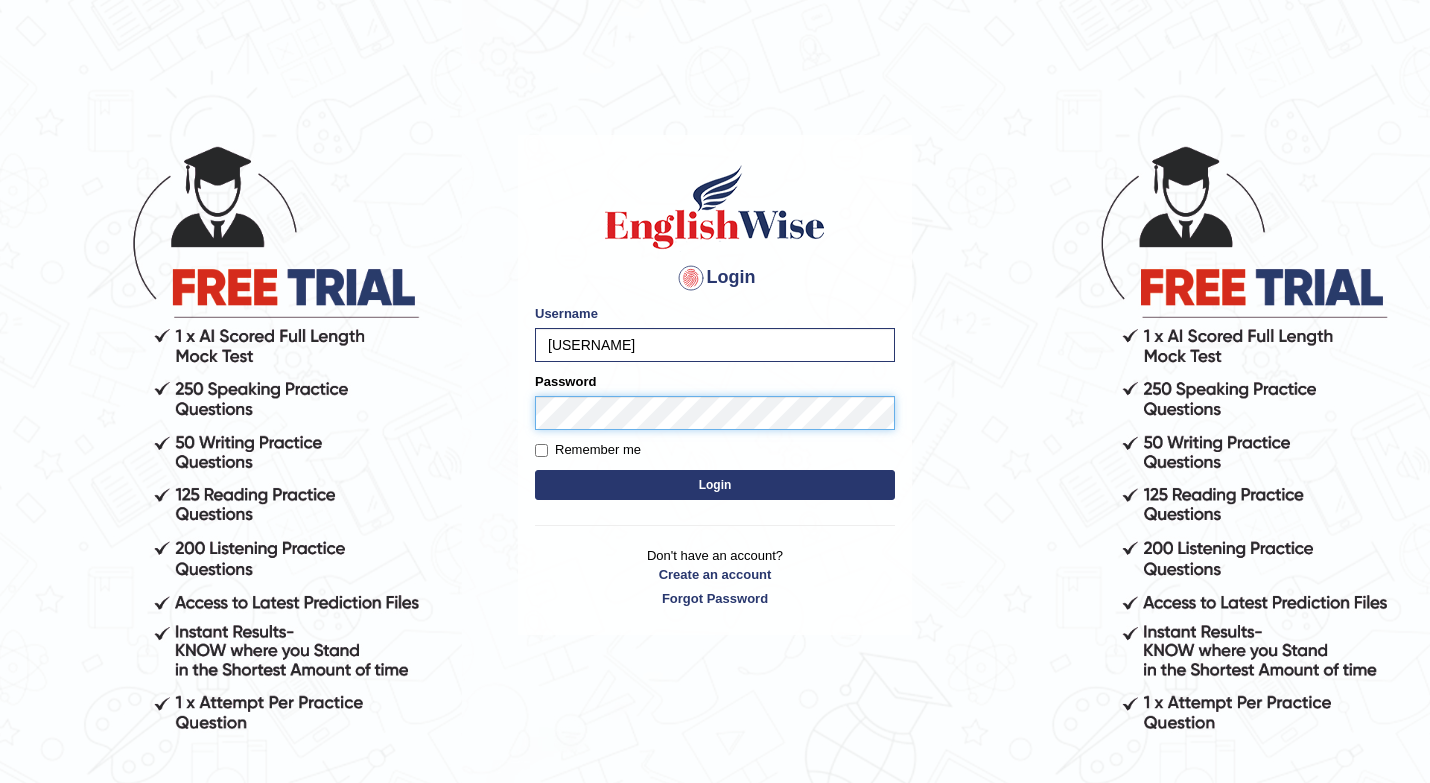 click on "Login
Please fix the following errors:
Username
[USERNAME]
Password
Remember me
Login
Don't have an account?
Create an account
Forgot Password
2025 ©  English Wise.  All Rights Reserved  Back to English Wise" at bounding box center (715, 463) 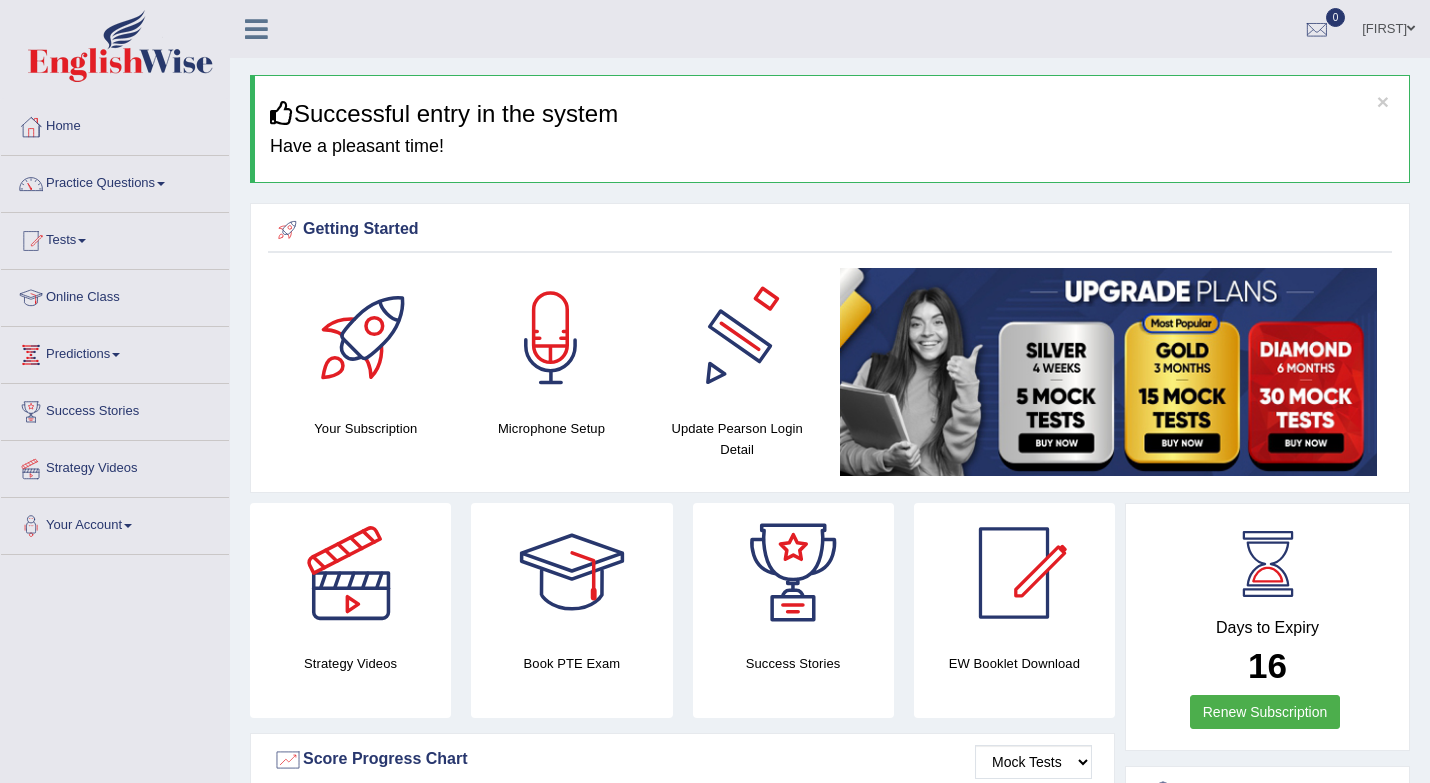 scroll, scrollTop: 0, scrollLeft: 0, axis: both 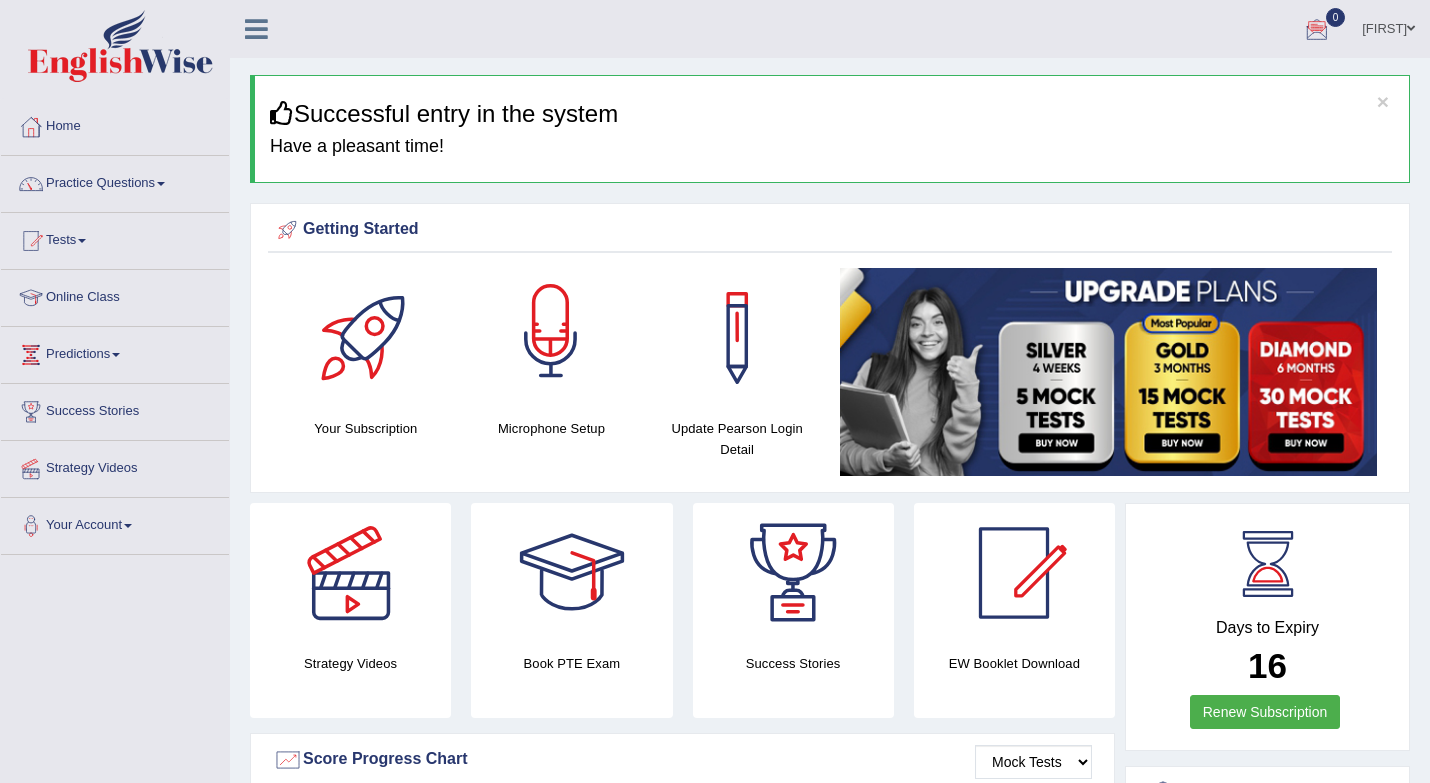 click at bounding box center (551, 338) 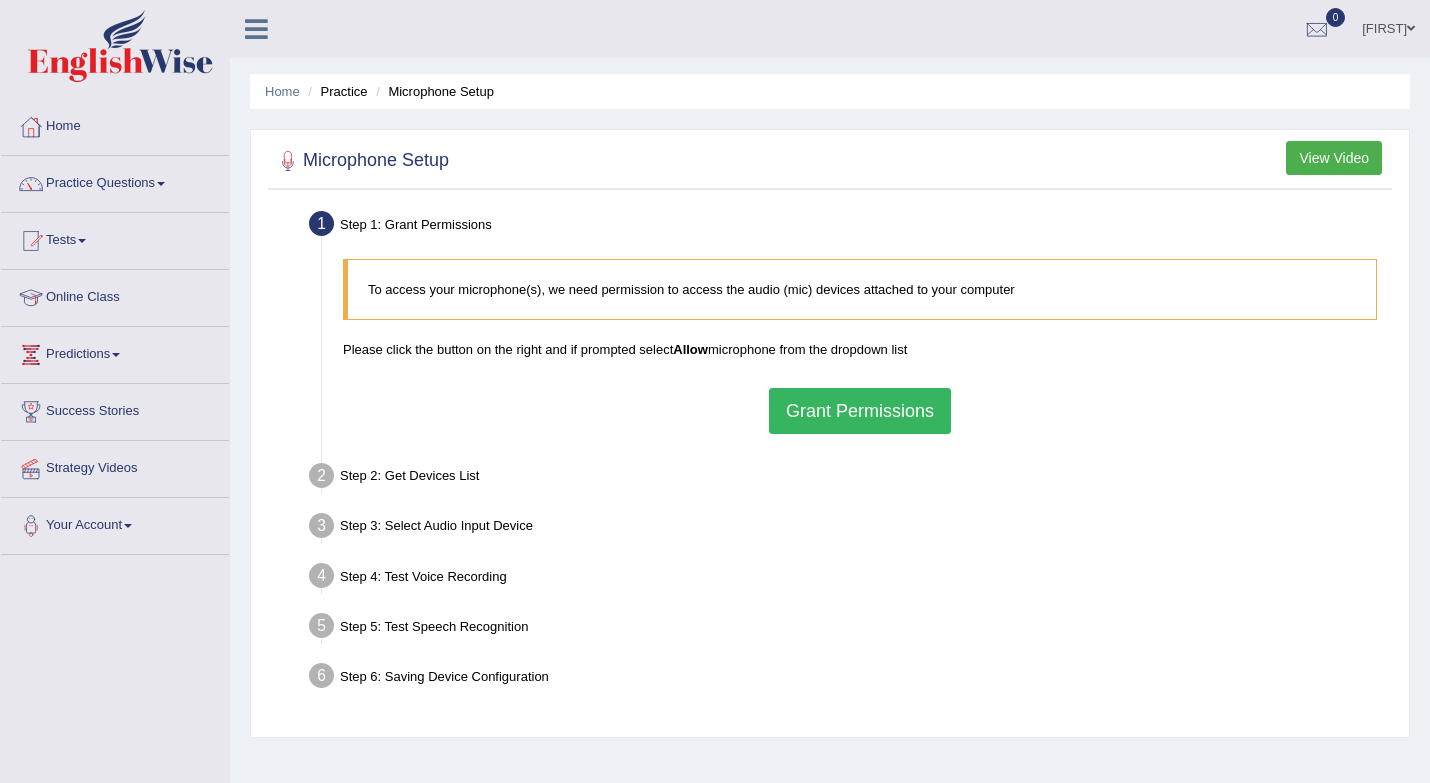 scroll, scrollTop: 0, scrollLeft: 0, axis: both 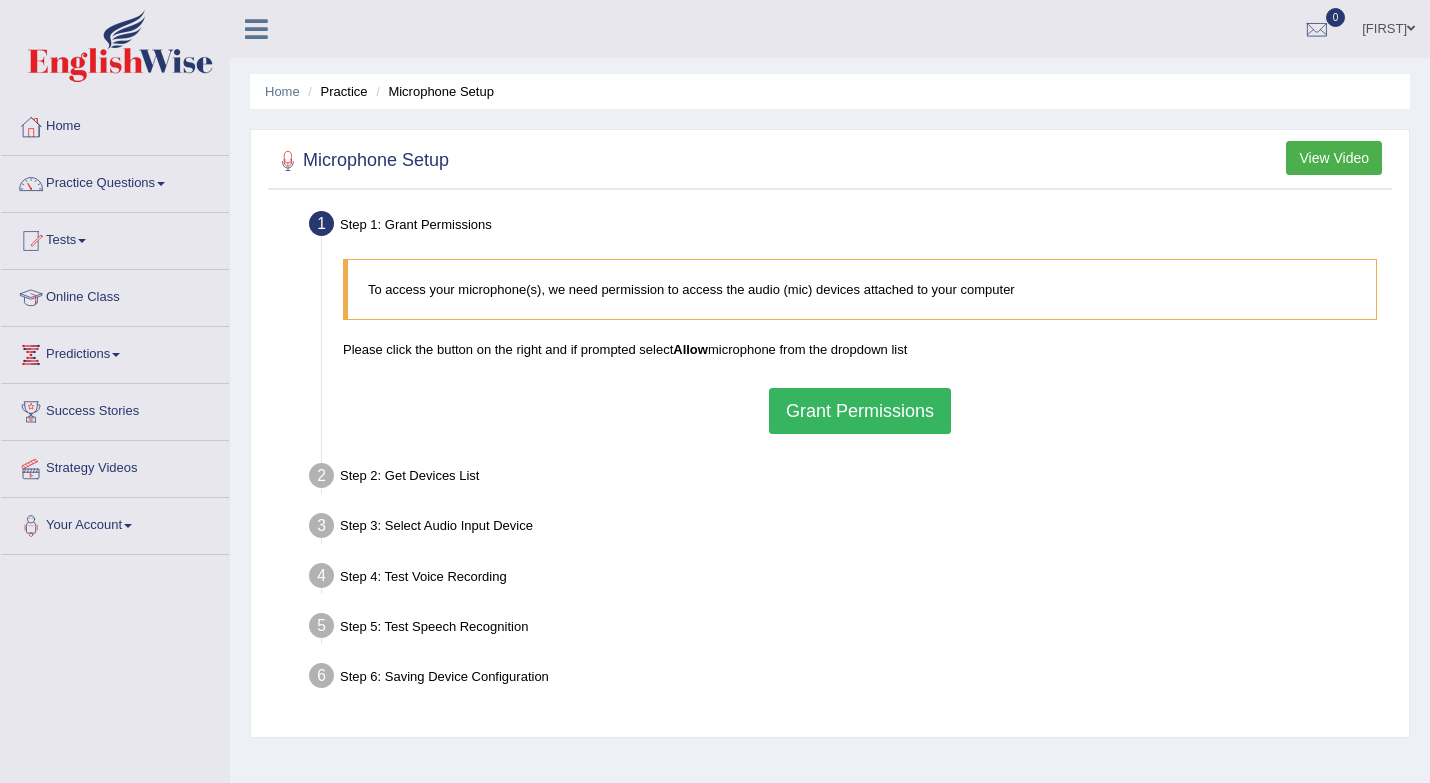 click on "View Video" at bounding box center (1334, 158) 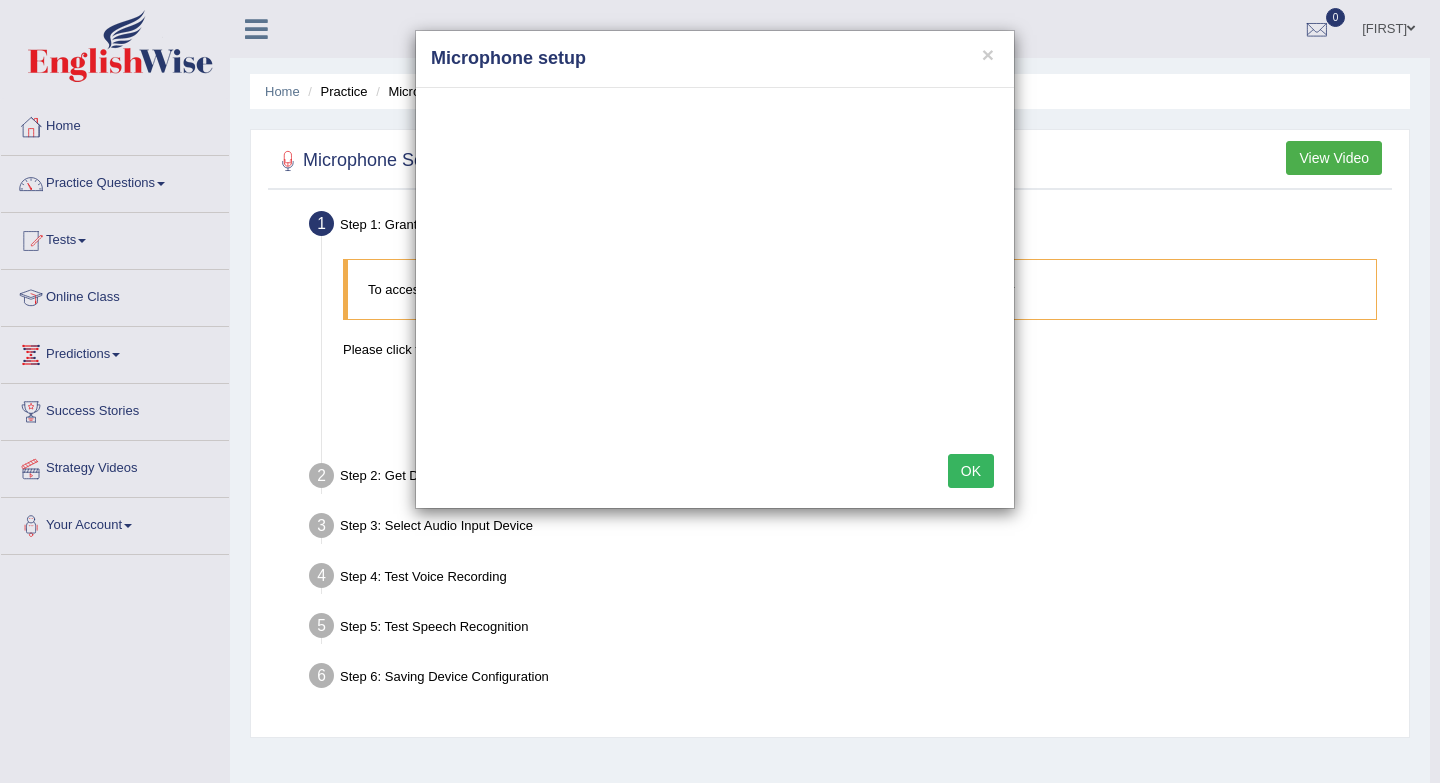click on "OK" at bounding box center (971, 471) 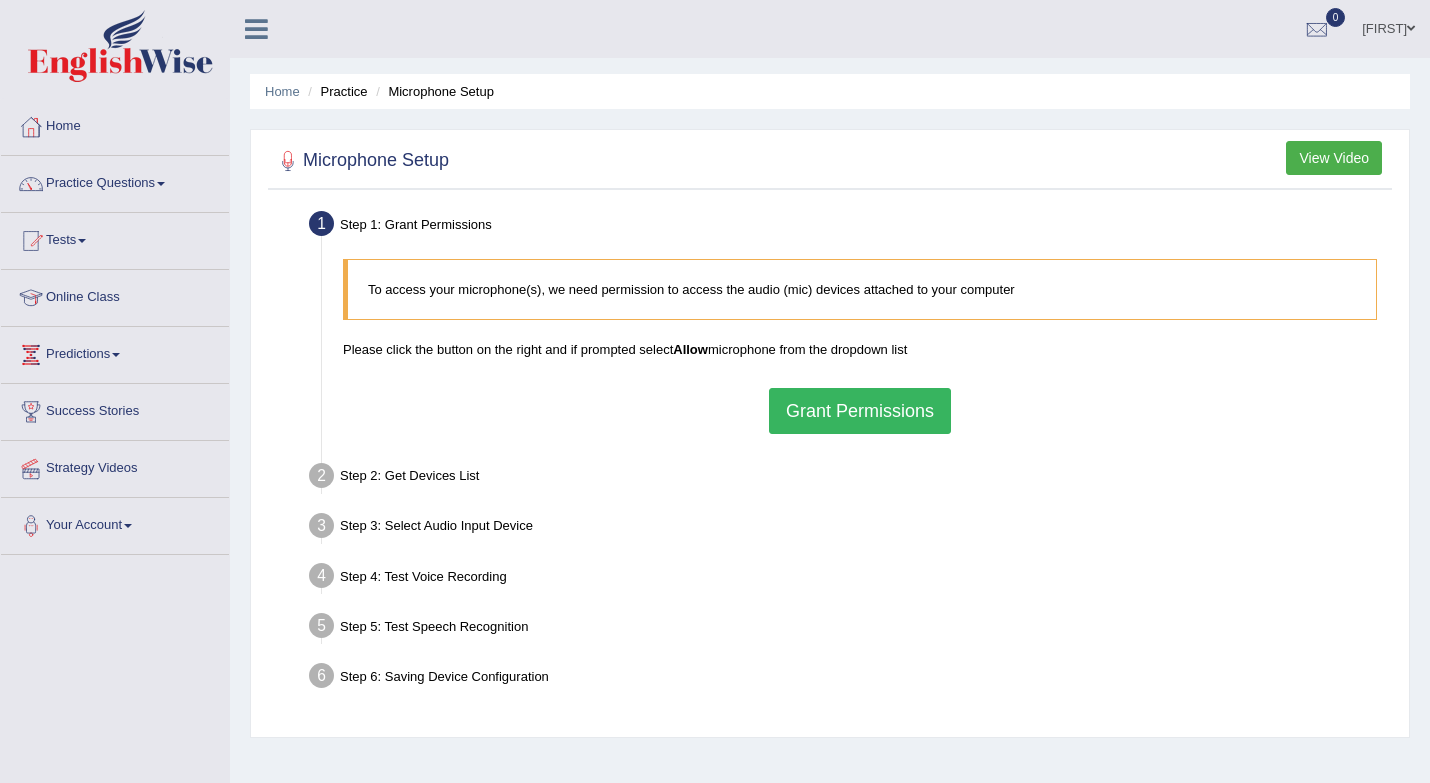 click on "Grant Permissions" at bounding box center [860, 411] 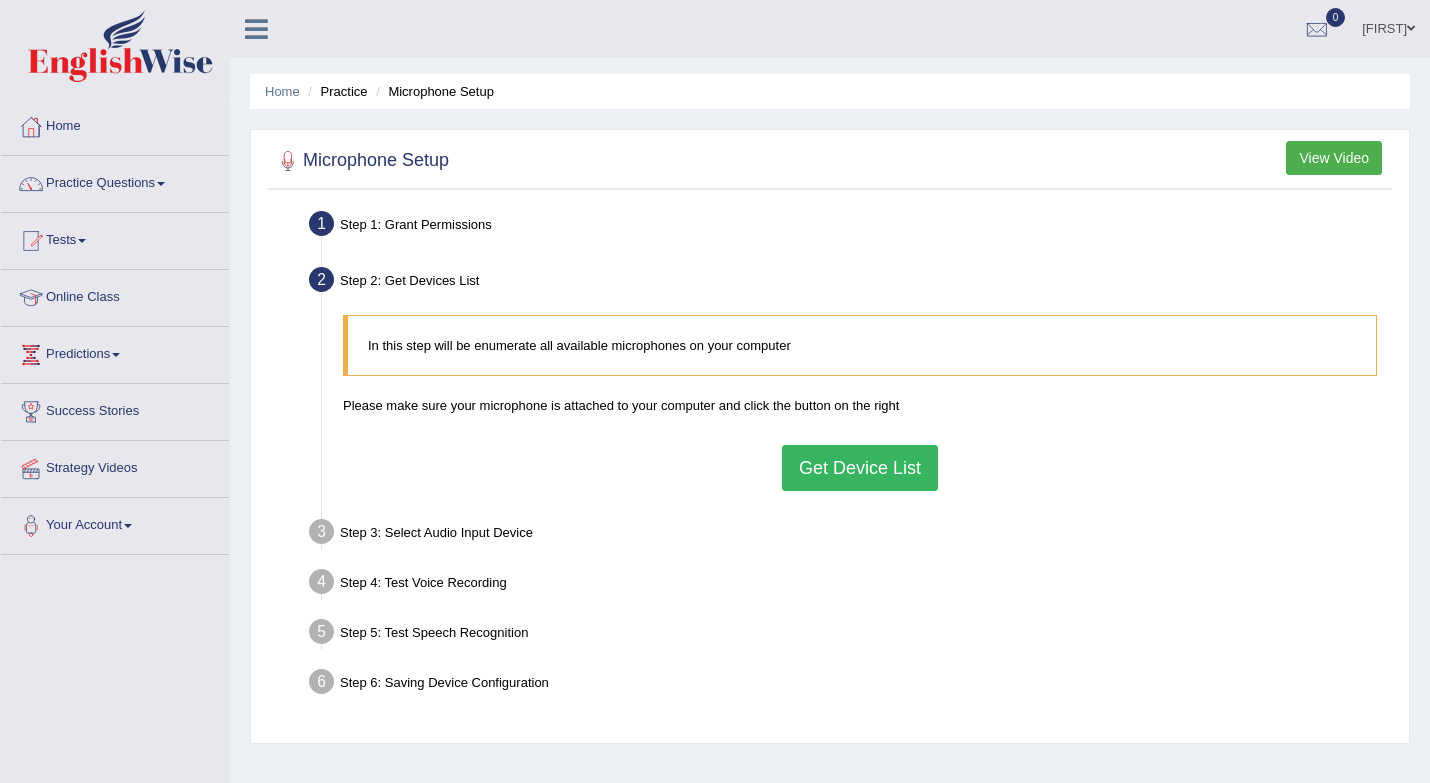 click on "Get Device List" at bounding box center [860, 468] 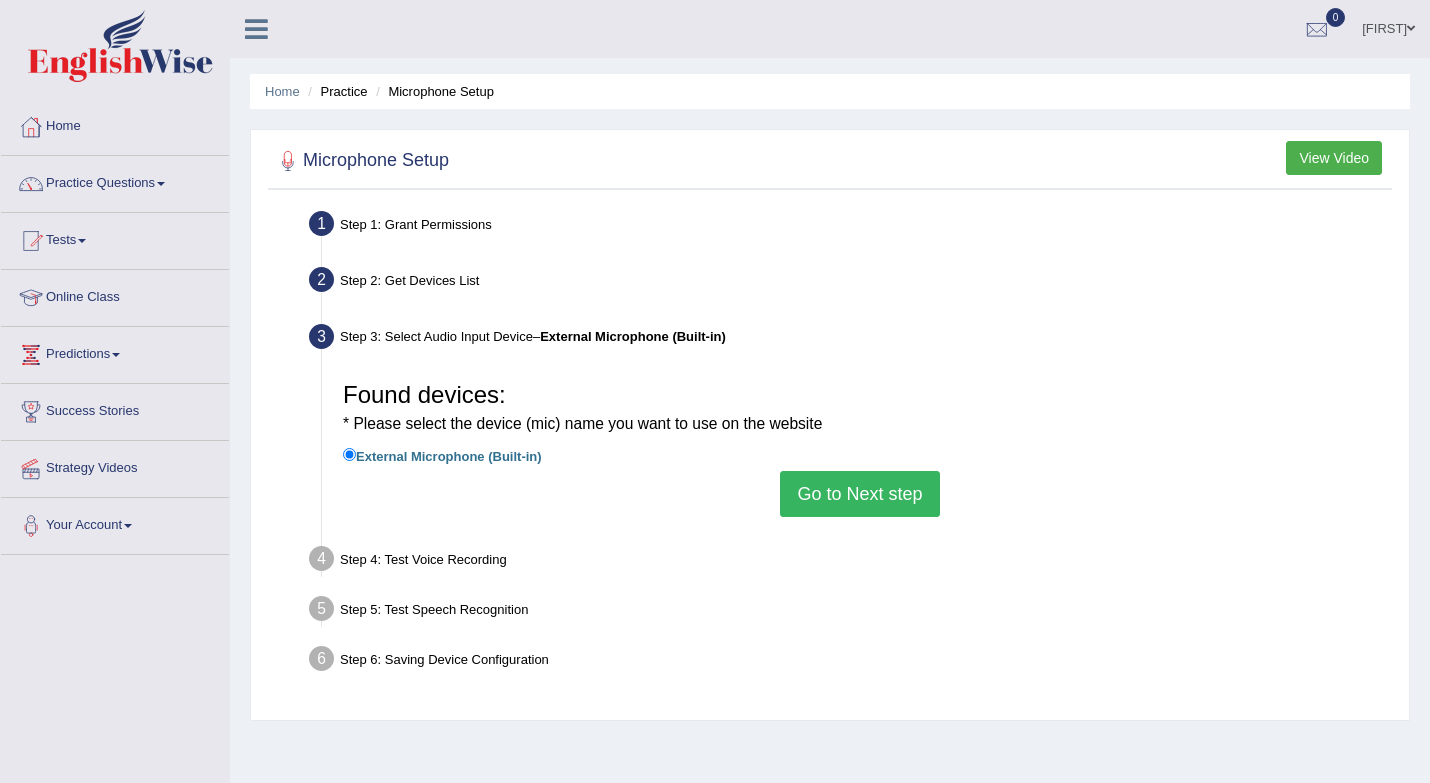click on "Go to Next step" at bounding box center [859, 494] 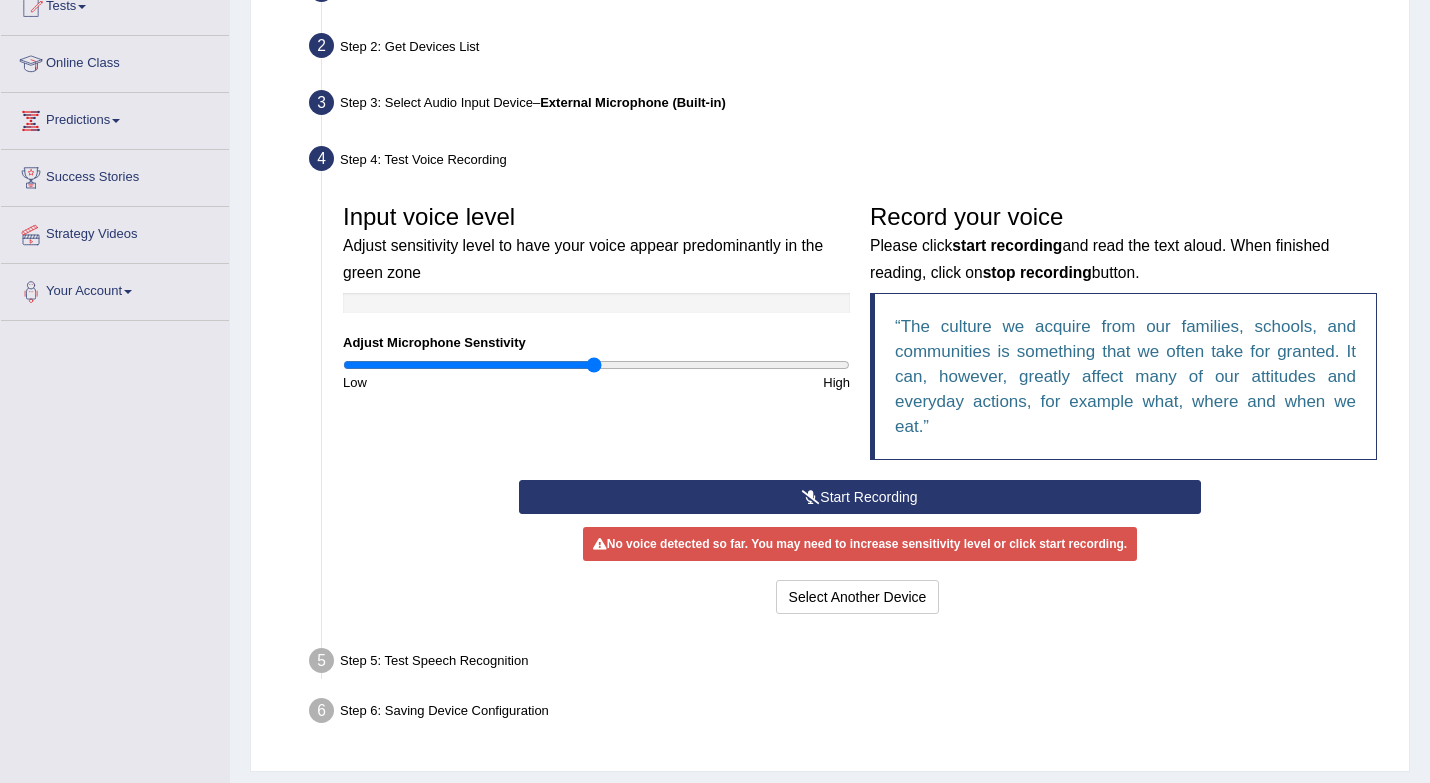 scroll, scrollTop: 238, scrollLeft: 0, axis: vertical 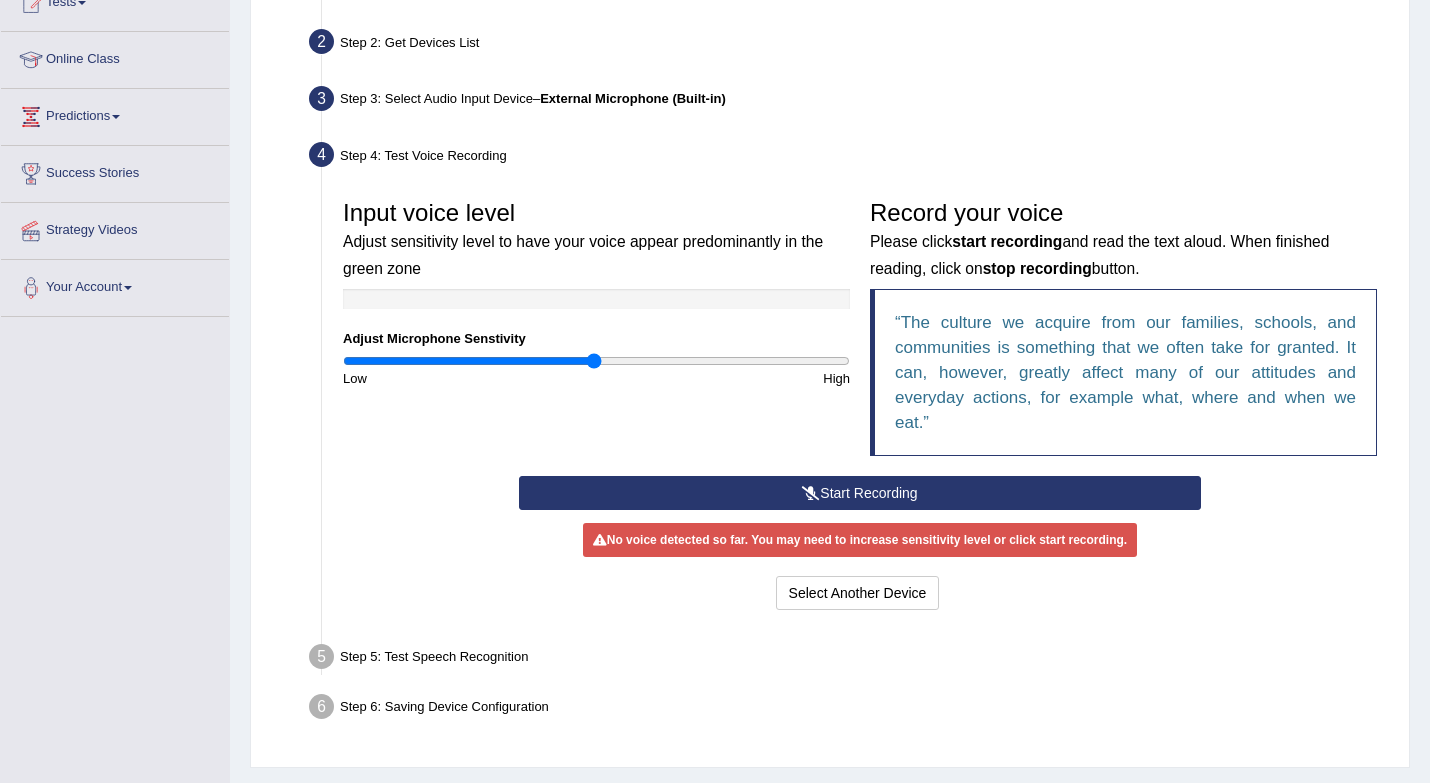 click on "Start Recording" at bounding box center (860, 493) 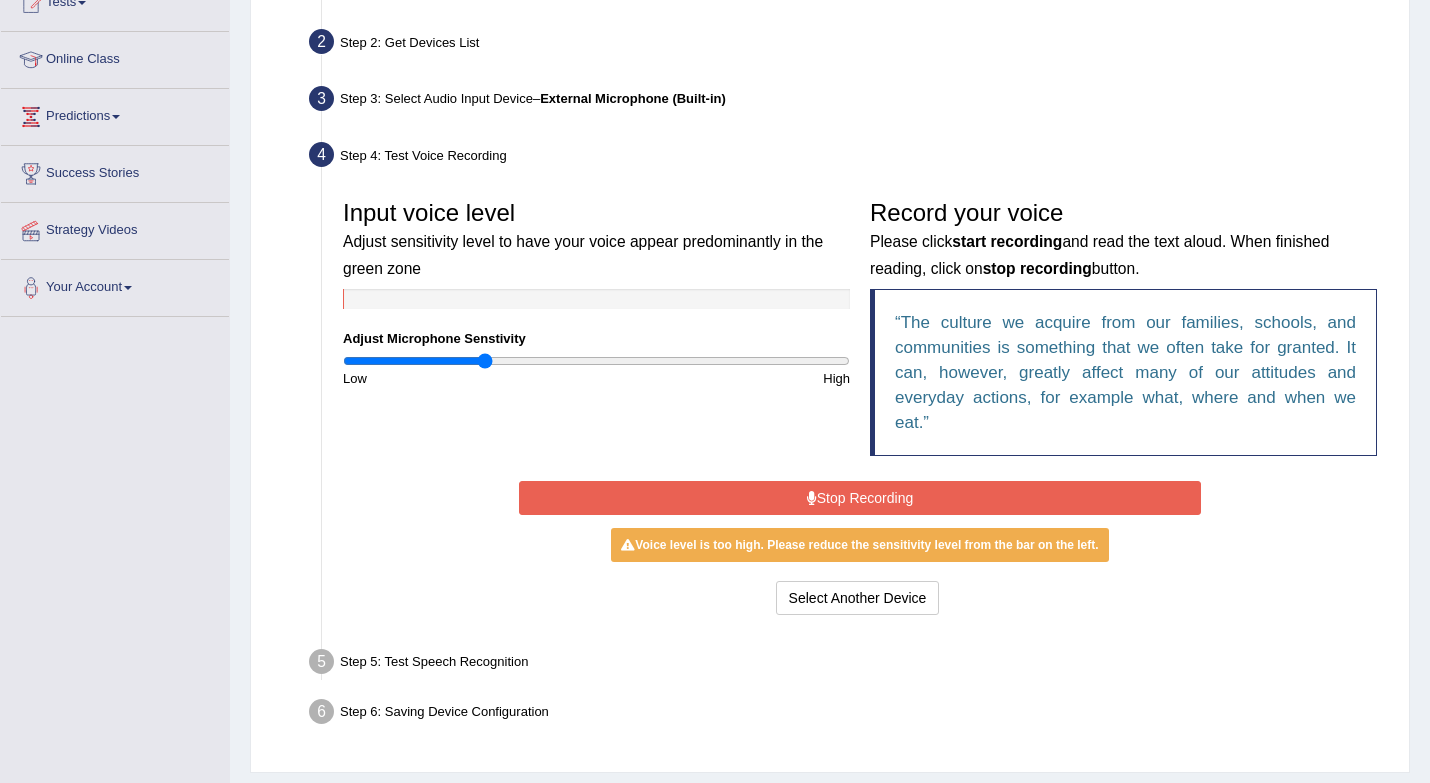 click at bounding box center (596, 361) 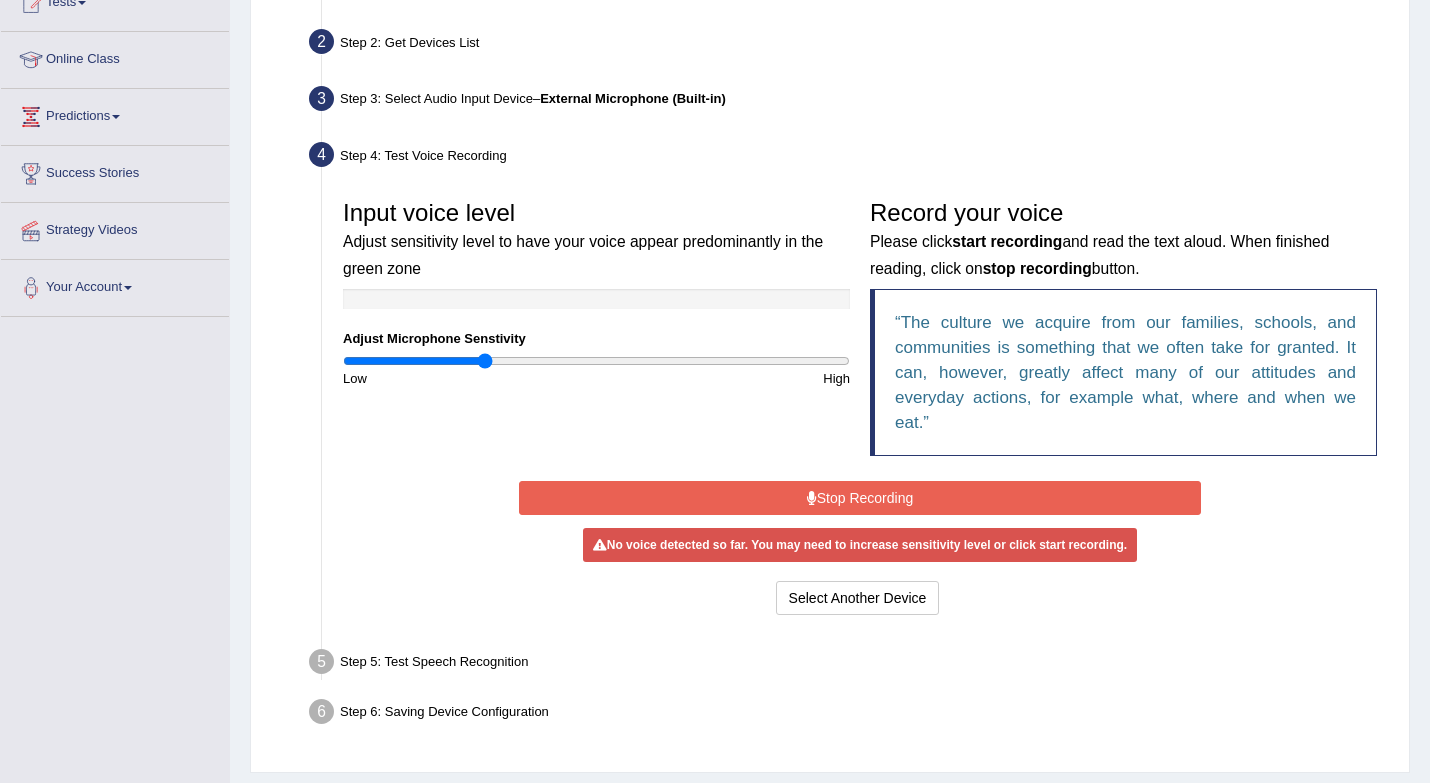 click on "Stop Recording" at bounding box center [860, 498] 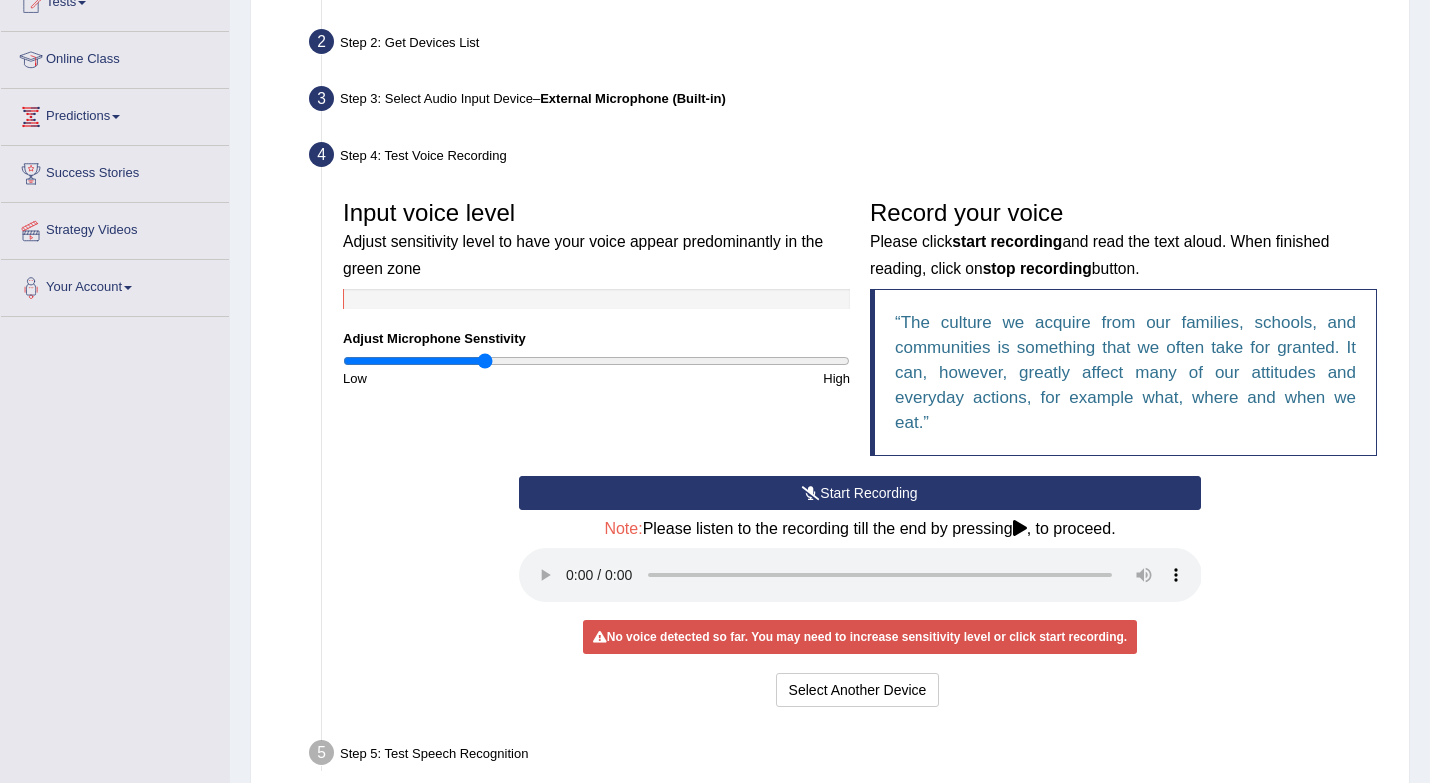click on "Start Recording" at bounding box center [860, 493] 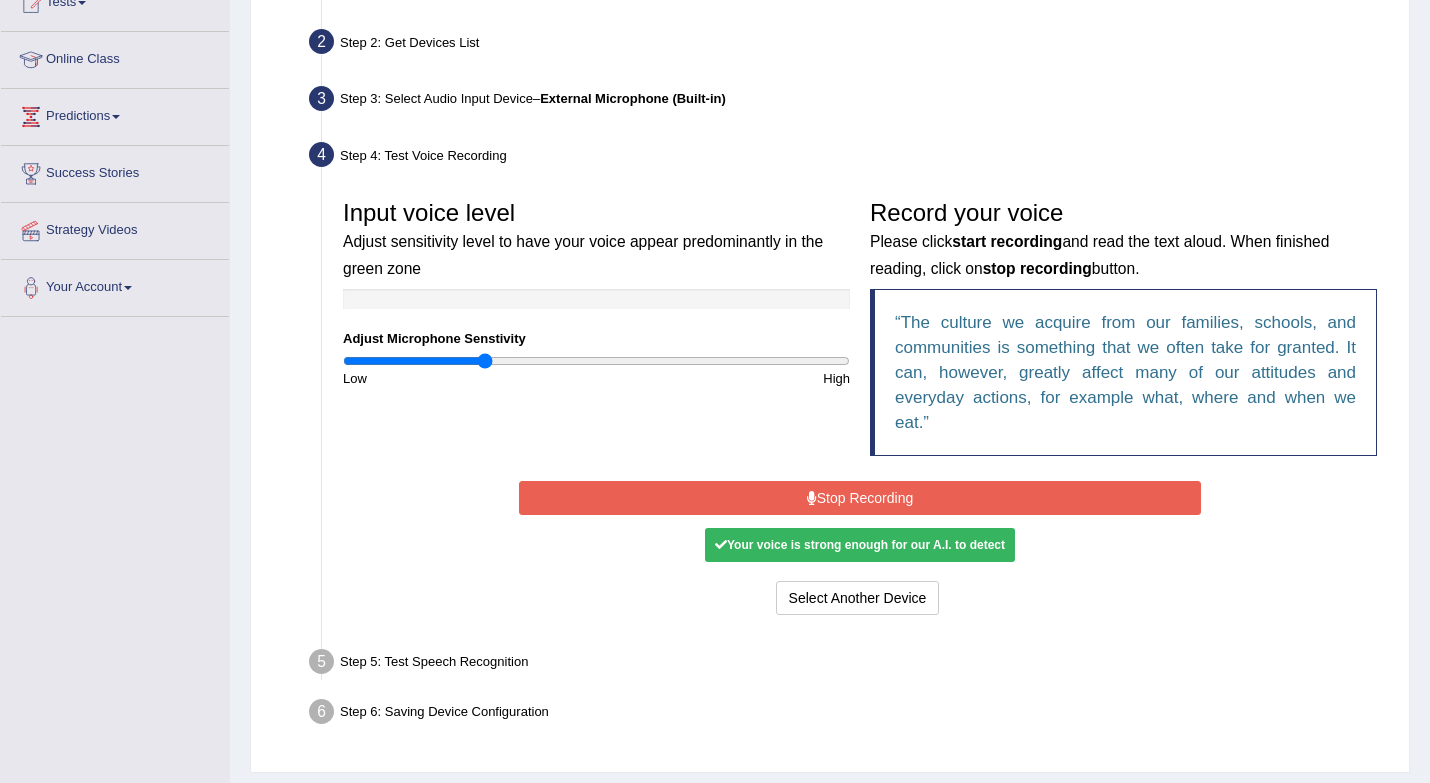 click on "Stop Recording" at bounding box center (860, 498) 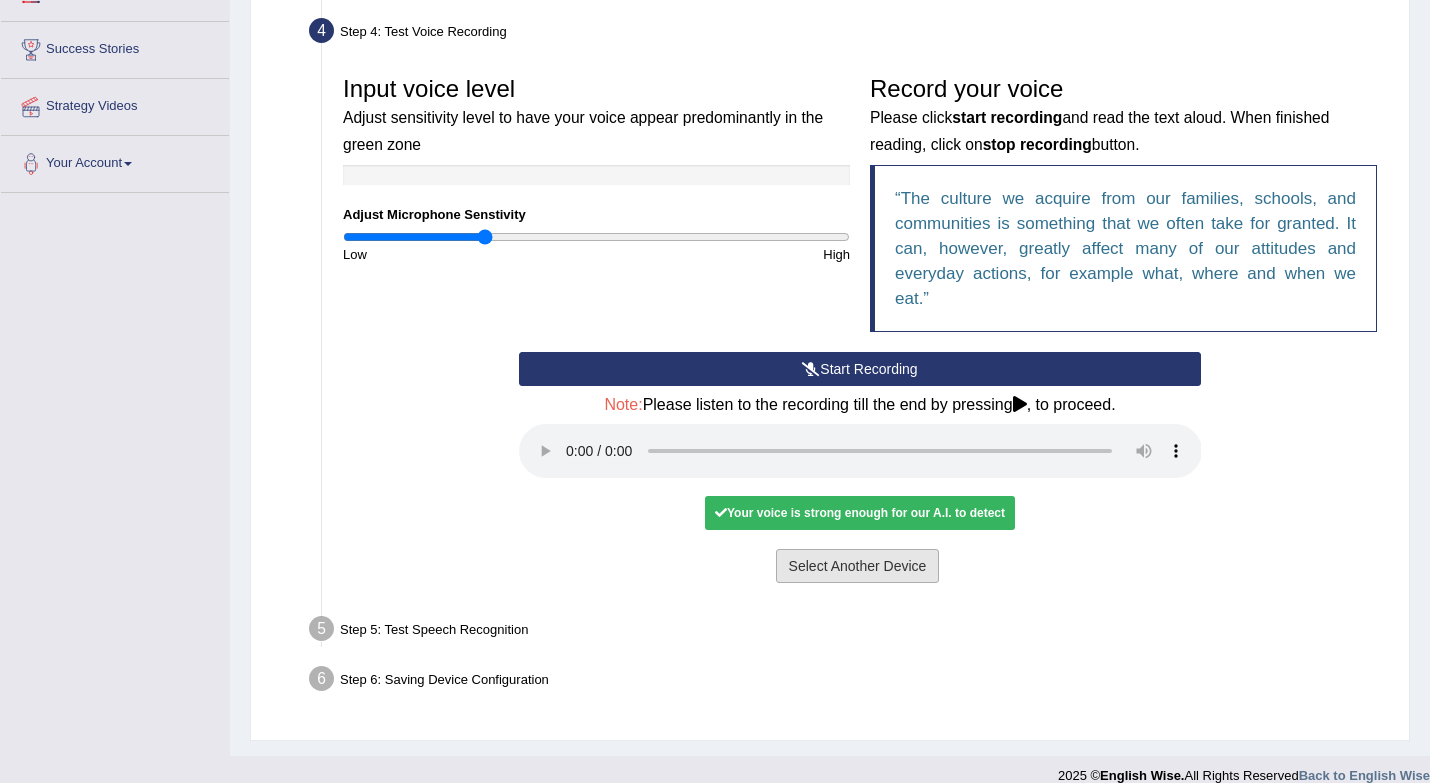 scroll, scrollTop: 385, scrollLeft: 0, axis: vertical 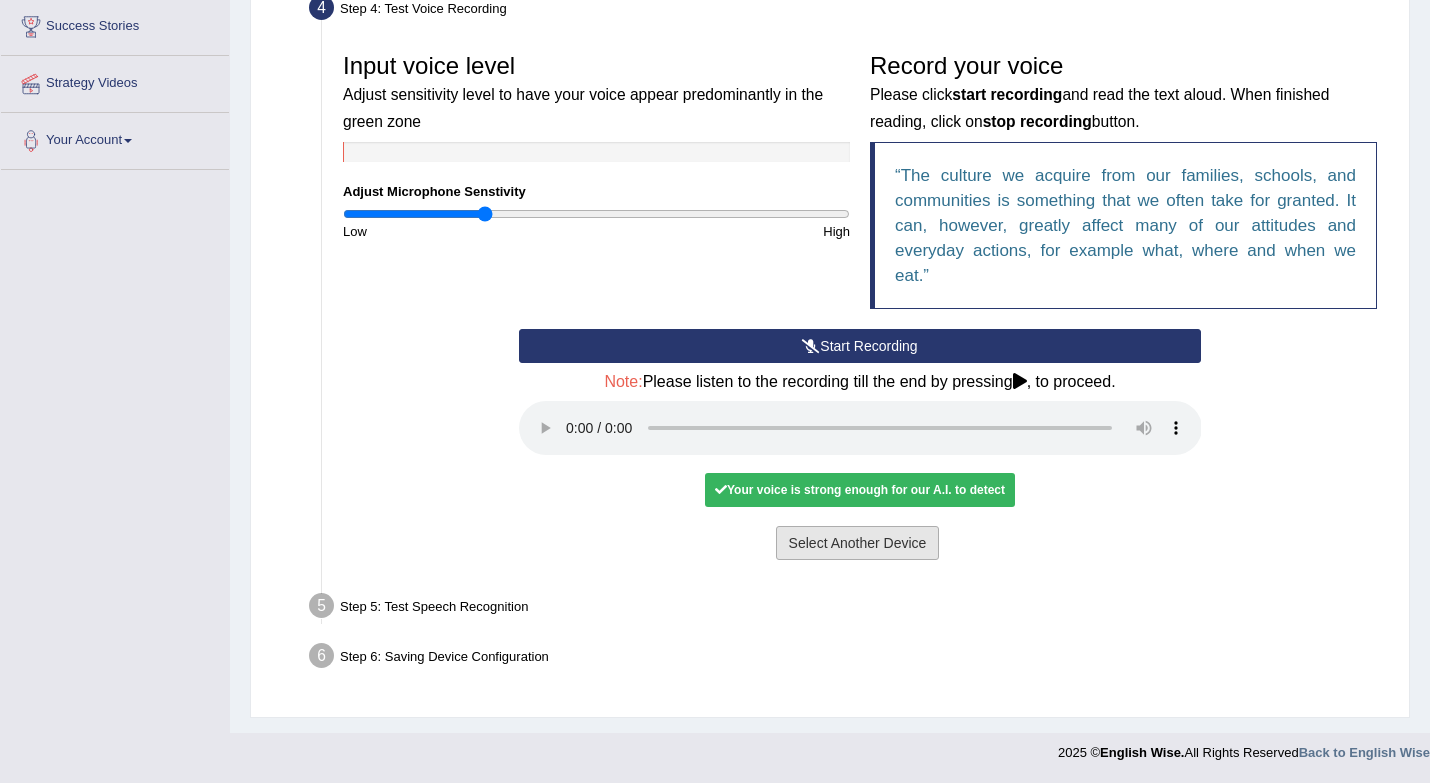 click on "Select Another Device" at bounding box center (858, 543) 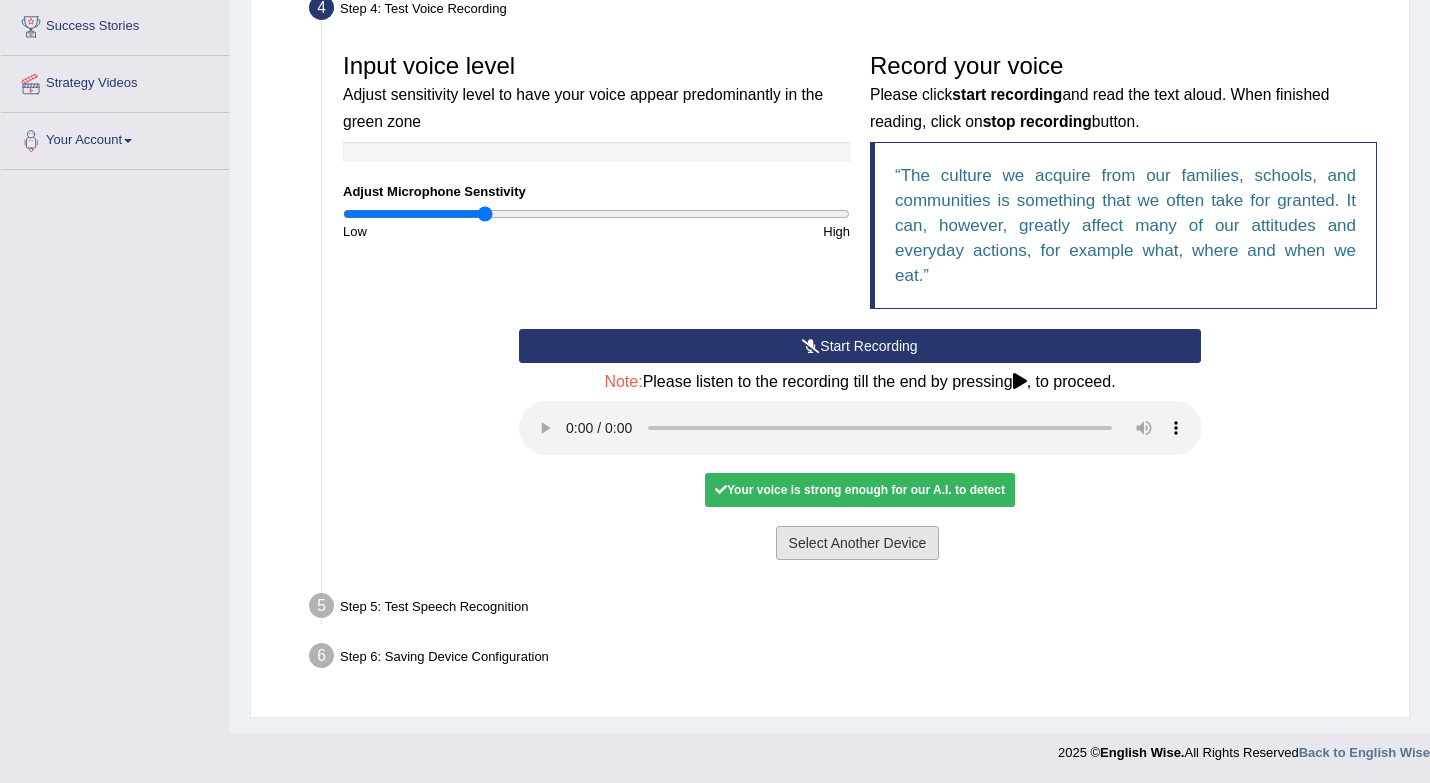 scroll, scrollTop: 267, scrollLeft: 0, axis: vertical 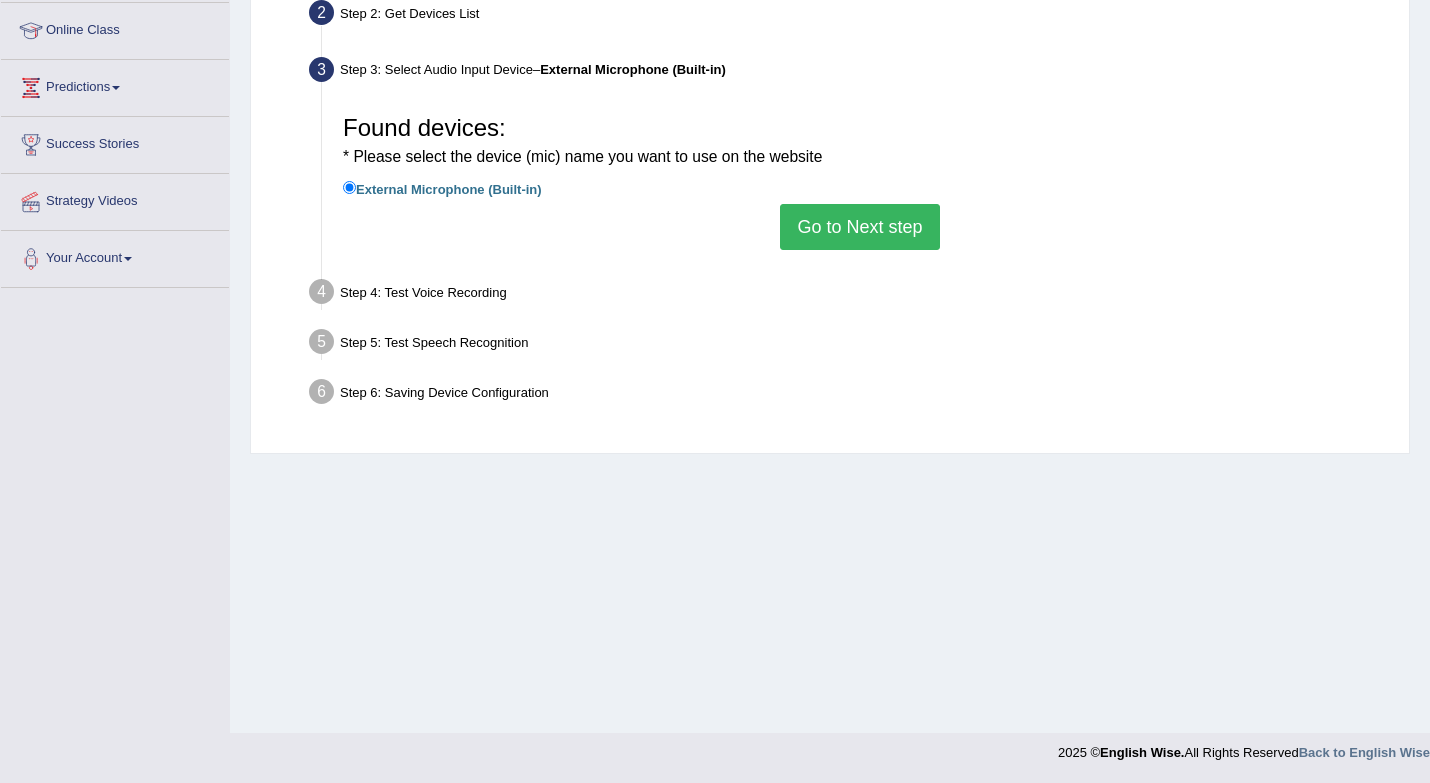 click on "Go to Next step" at bounding box center (859, 227) 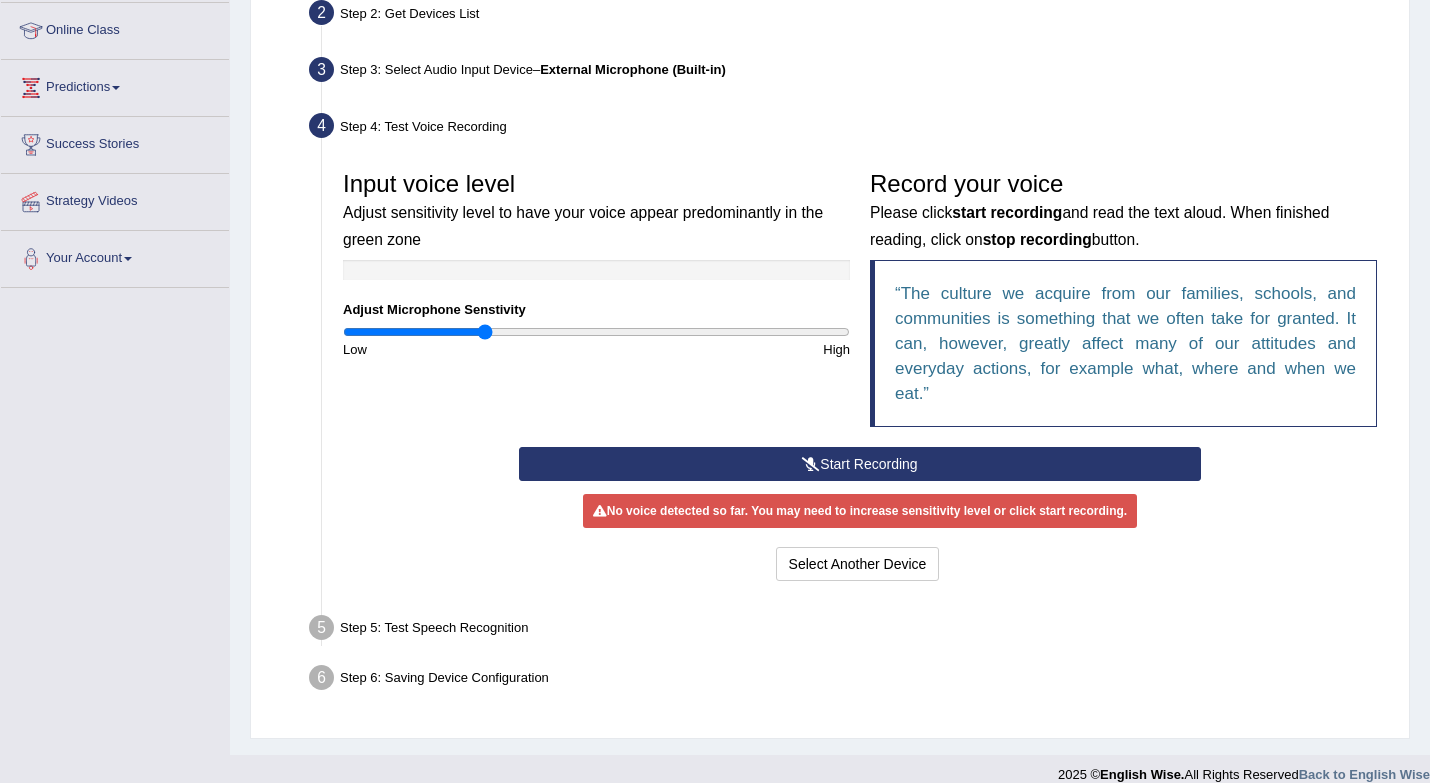 scroll, scrollTop: 289, scrollLeft: 0, axis: vertical 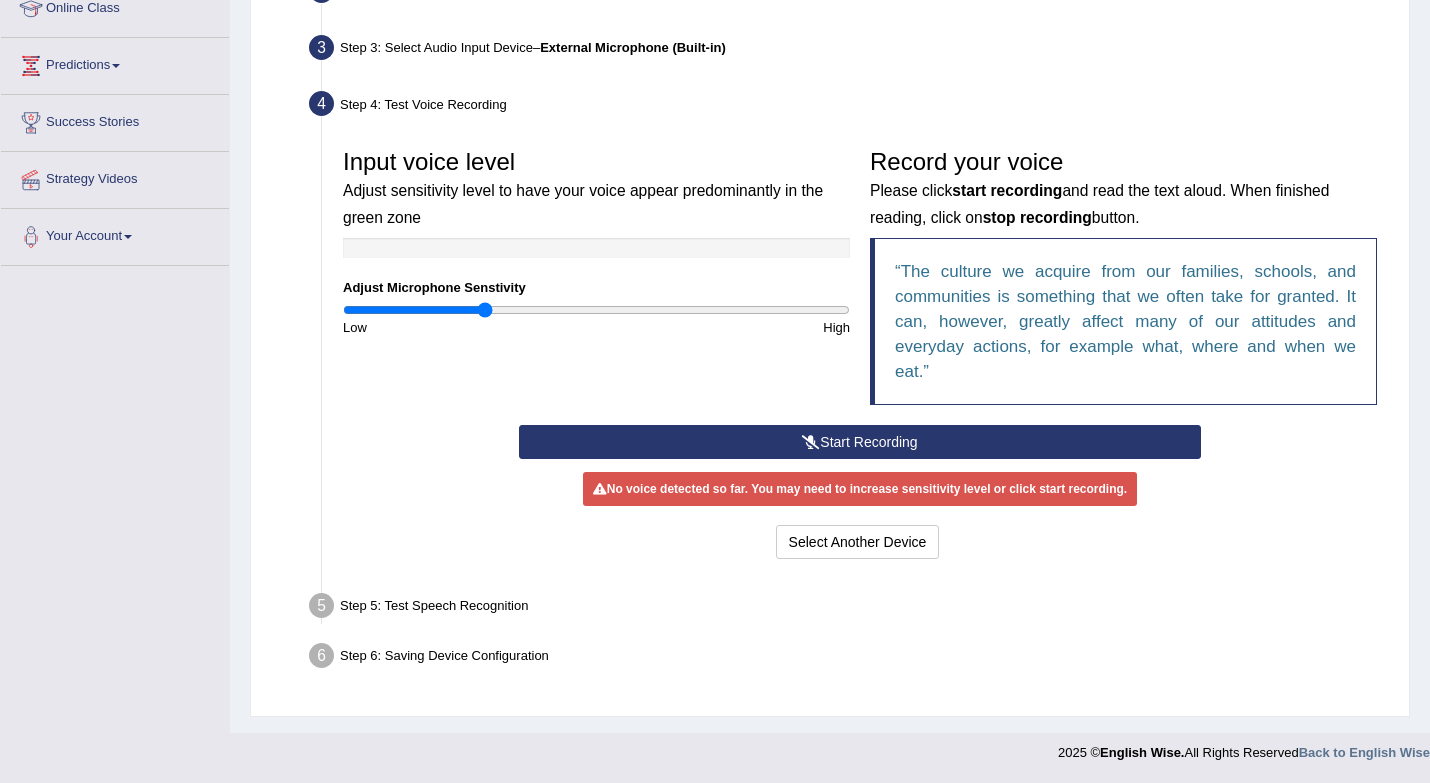 click on "Step 5: Test Speech Recognition" at bounding box center (850, 609) 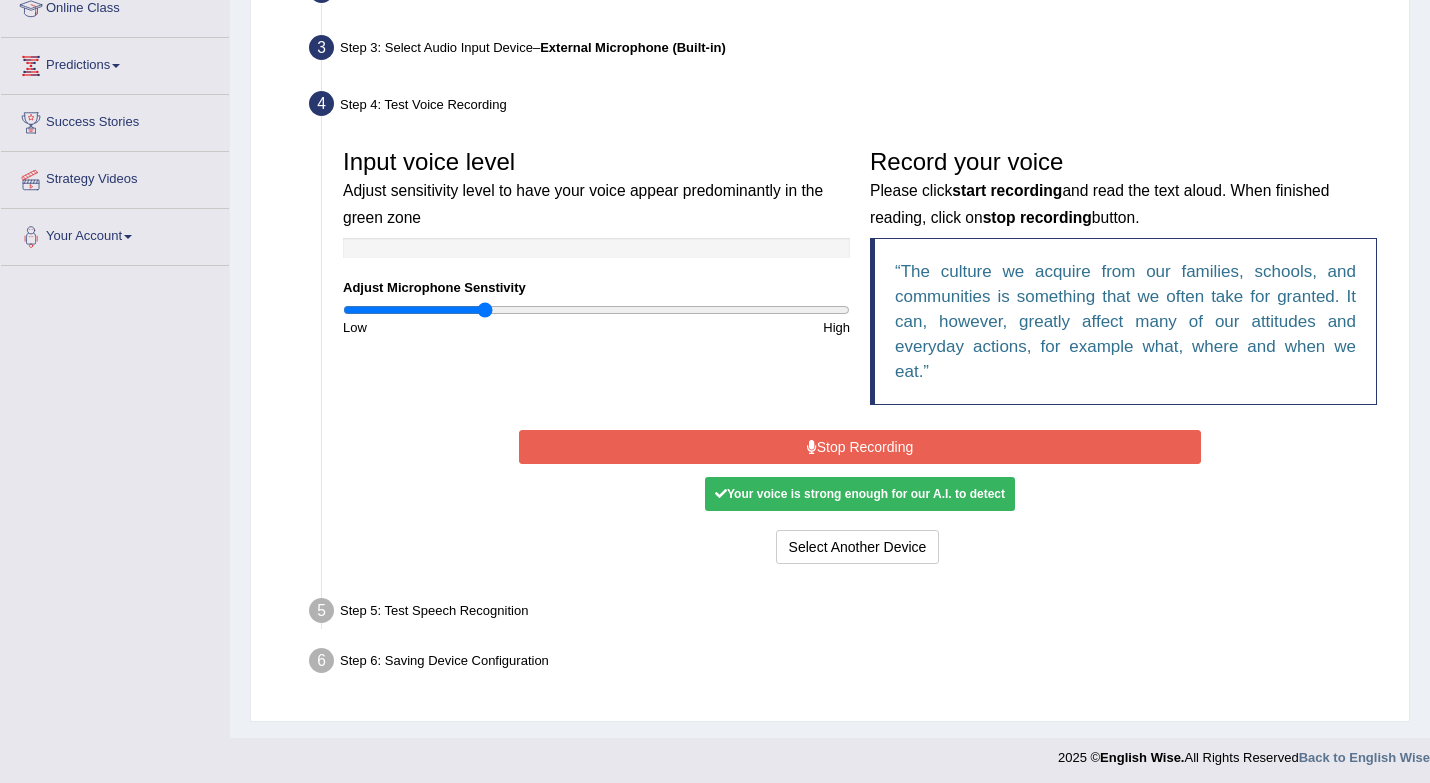 click on "Stop Recording" at bounding box center (860, 447) 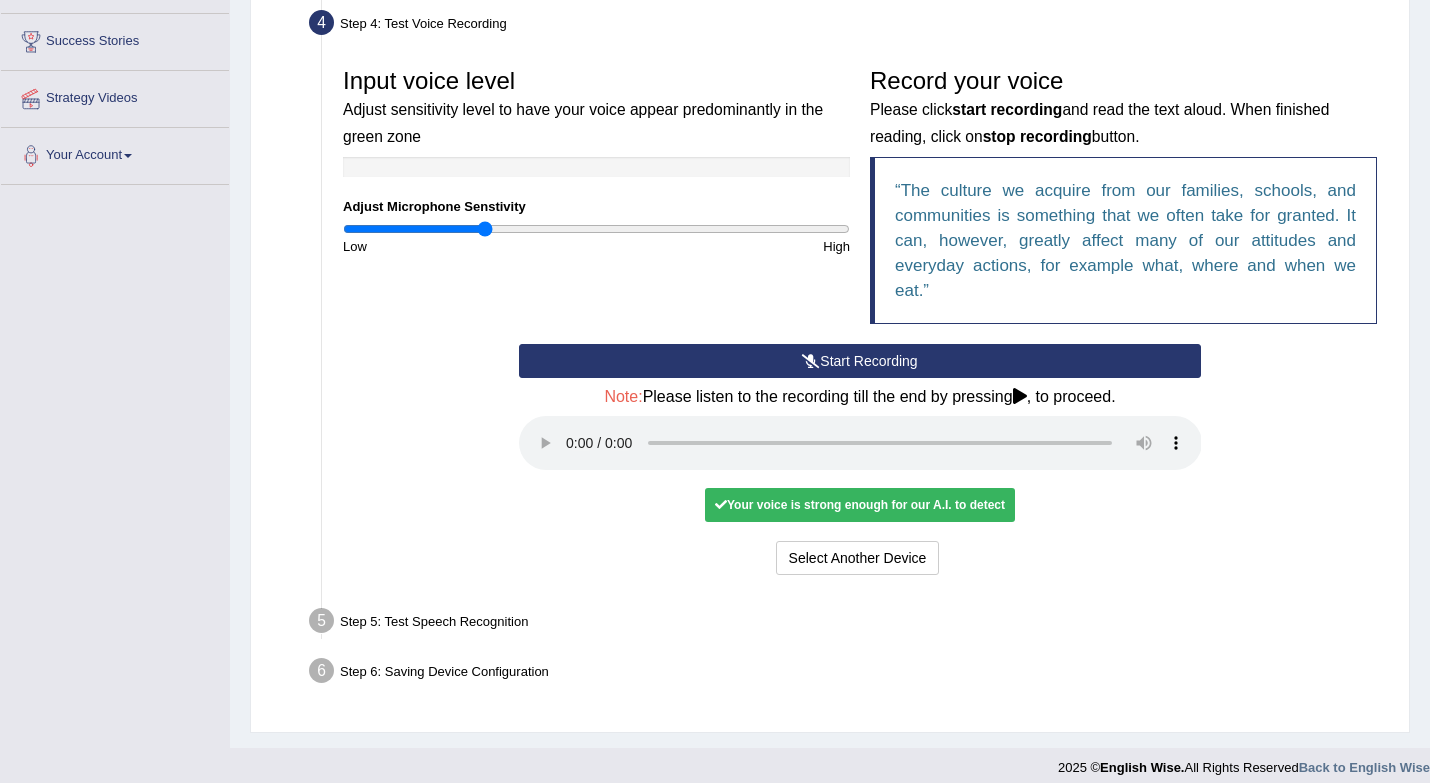 scroll, scrollTop: 385, scrollLeft: 0, axis: vertical 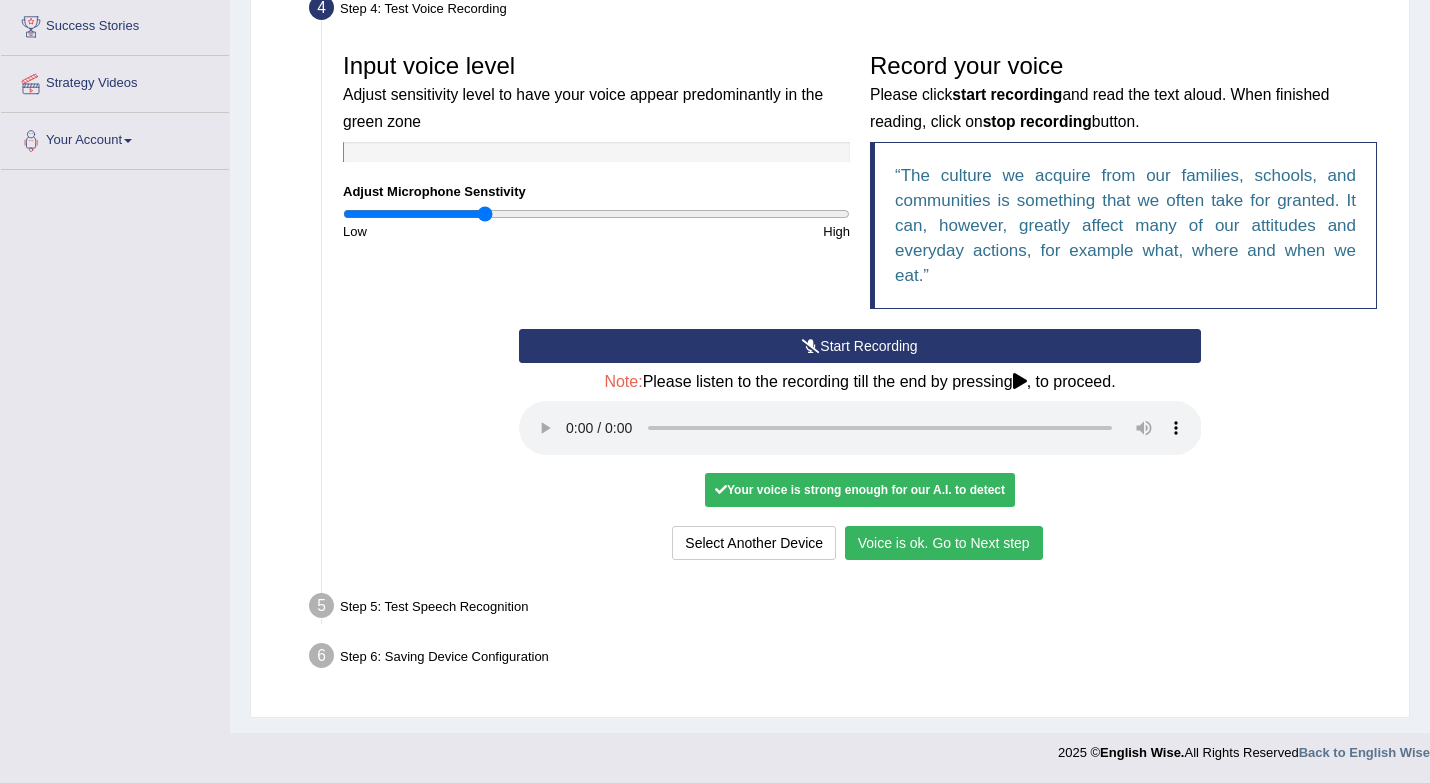 click on "Voice is ok. Go to Next step" at bounding box center [944, 543] 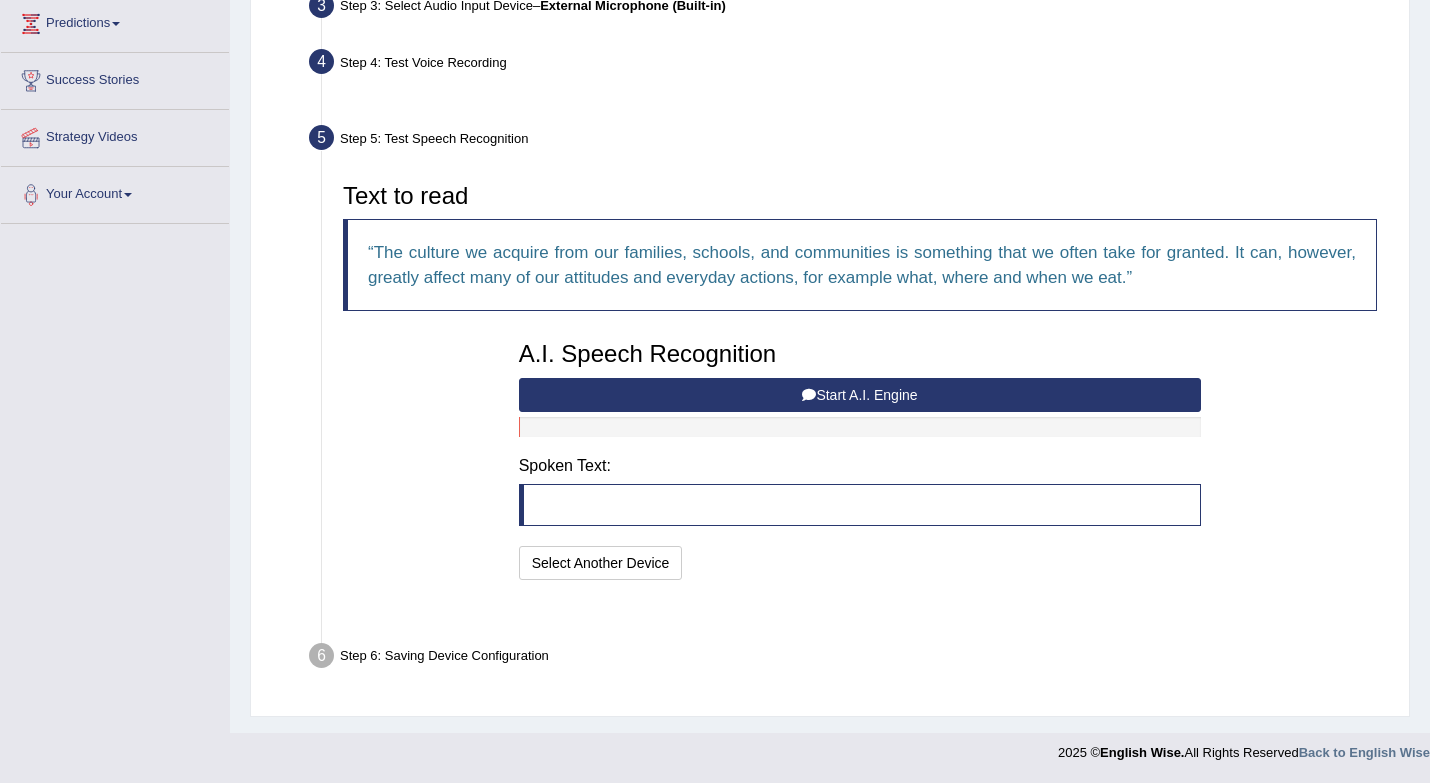 scroll, scrollTop: 282, scrollLeft: 0, axis: vertical 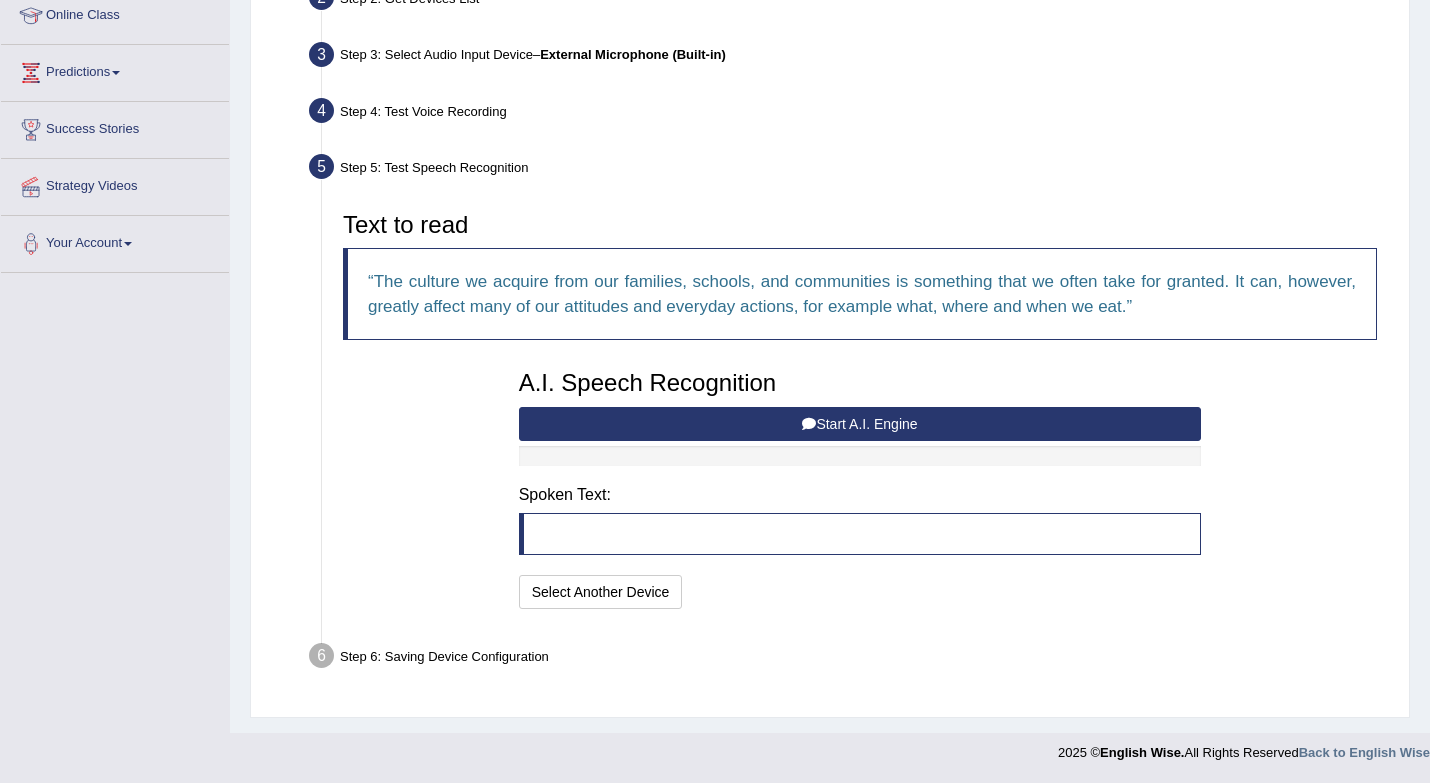 click on "Start A.I. Engine" at bounding box center (860, 424) 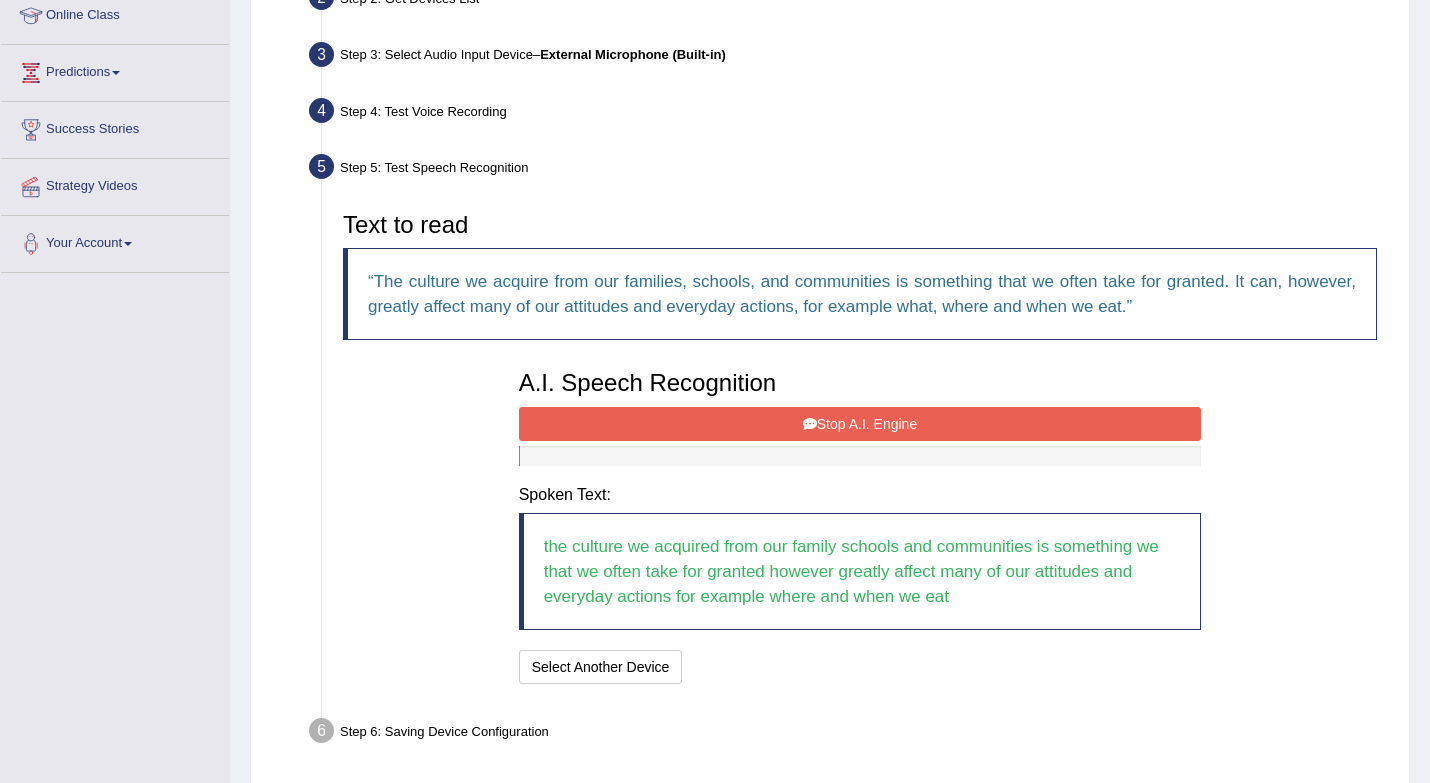 scroll, scrollTop: 357, scrollLeft: 0, axis: vertical 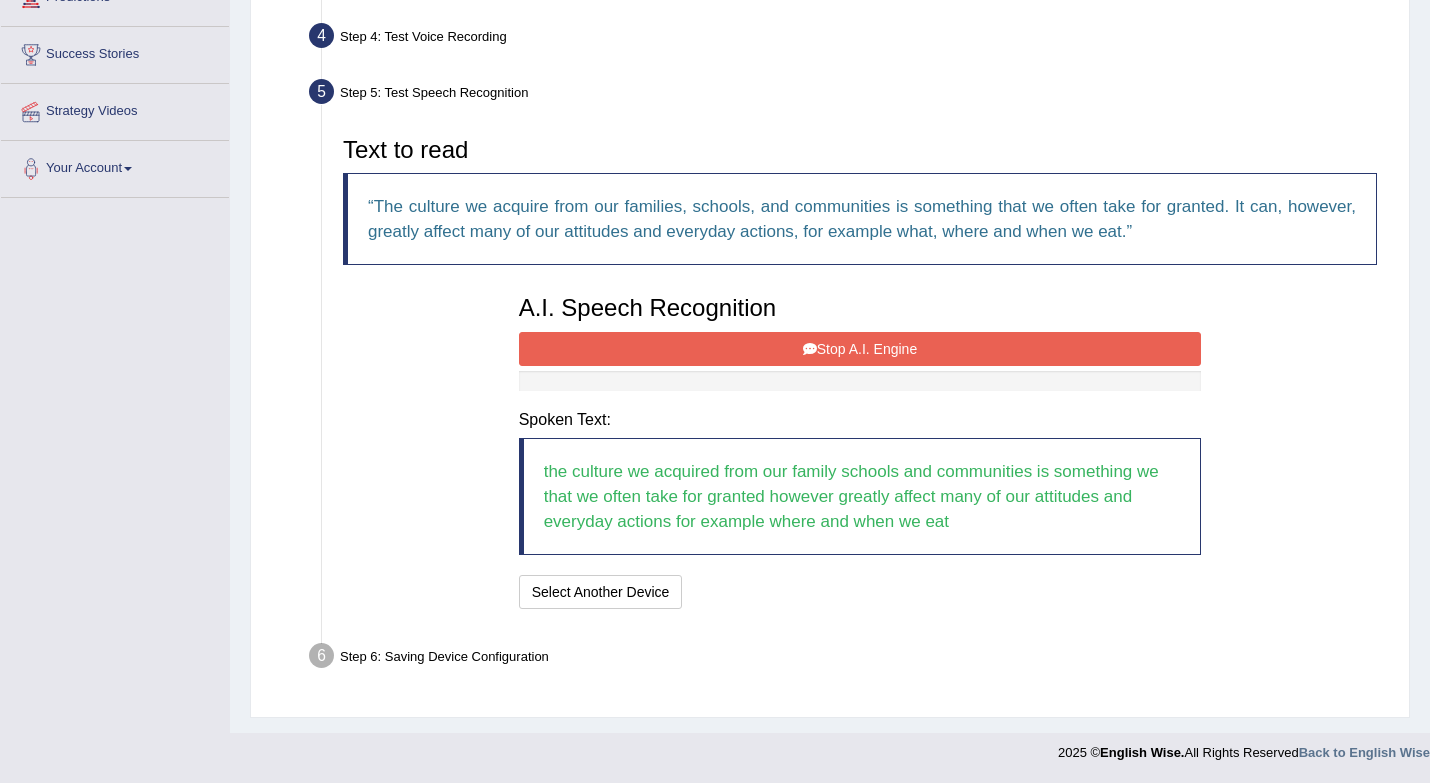 click on "the culture we acquired from our family schools and communities is something we that we often take for granted however greatly affect many of our attitudes and everyday actions for example where and when we eat" at bounding box center (860, 496) 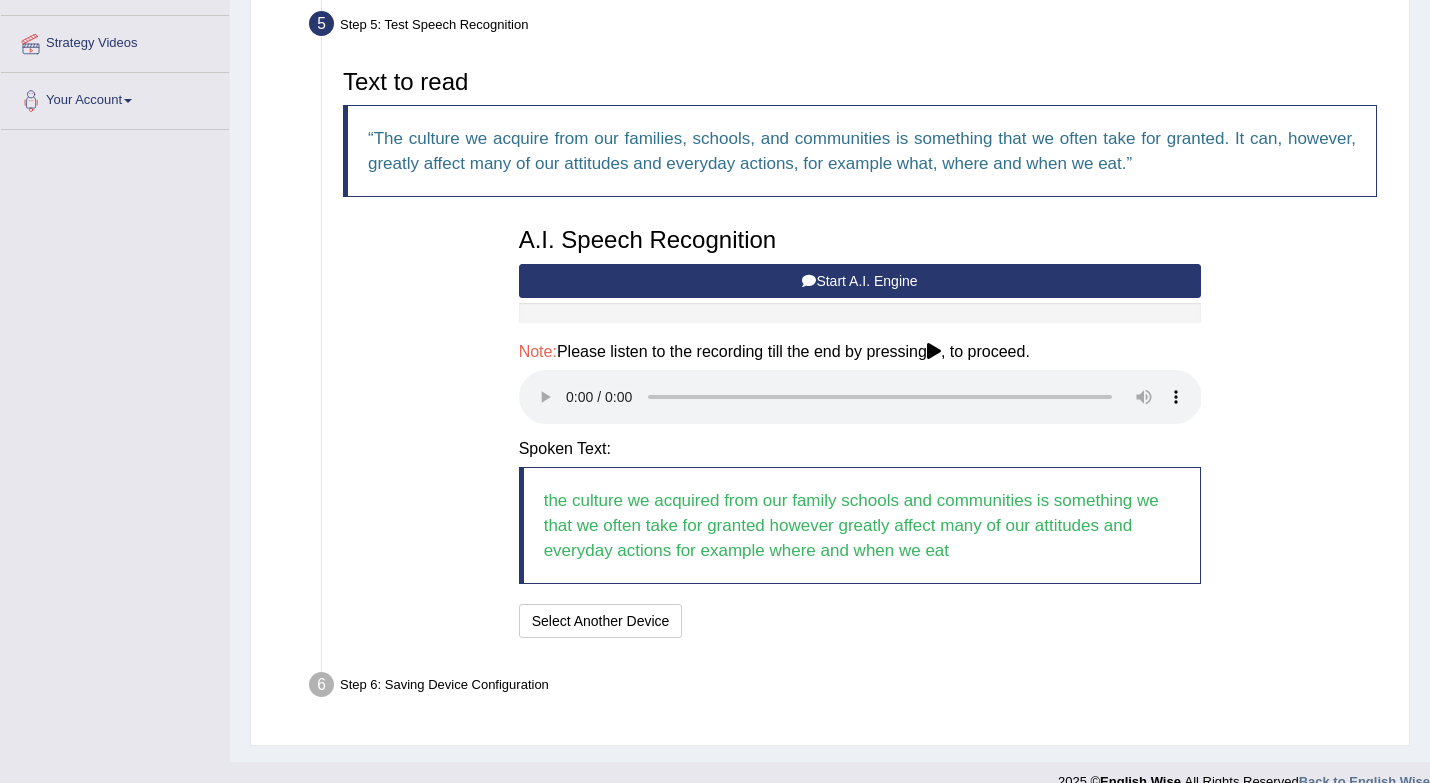 scroll, scrollTop: 454, scrollLeft: 0, axis: vertical 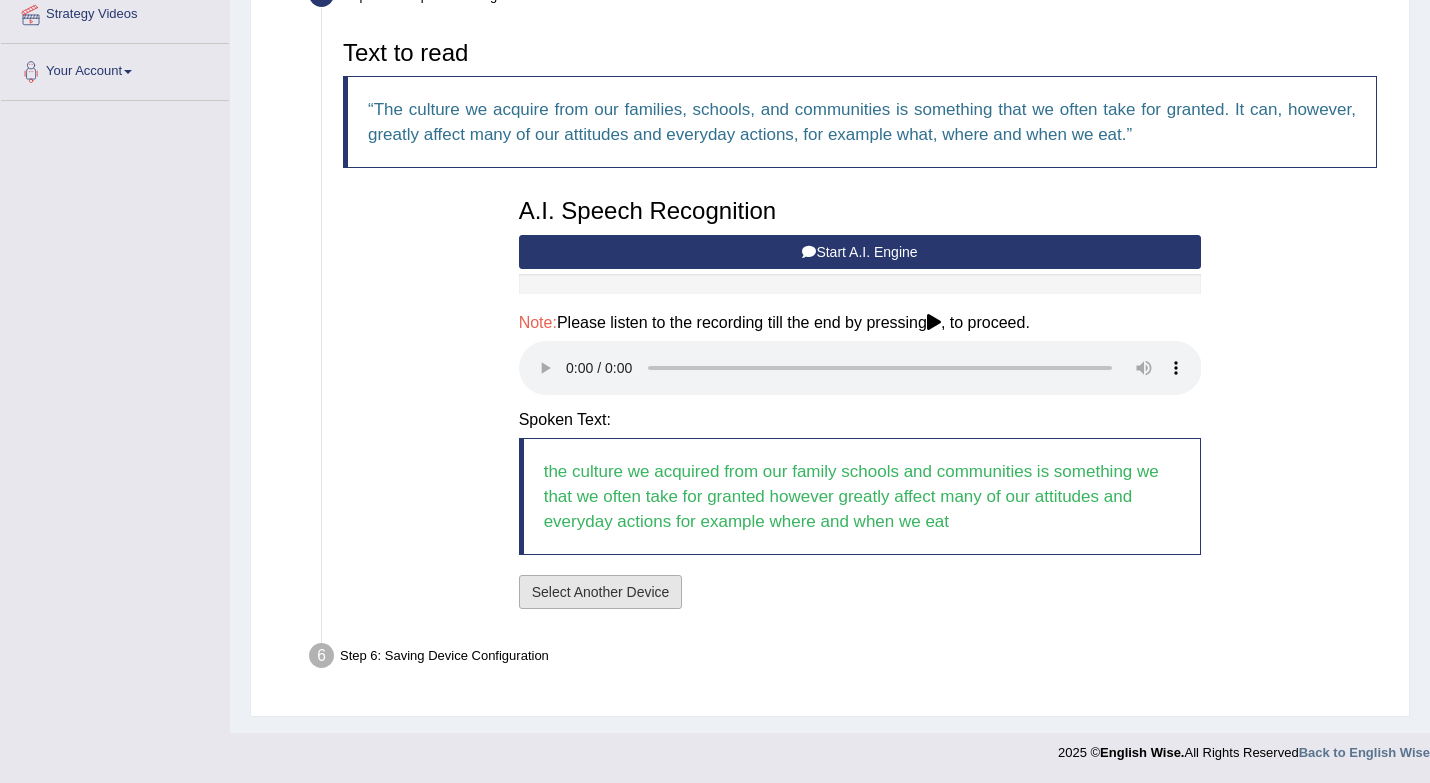 click on "Select Another Device" at bounding box center (601, 592) 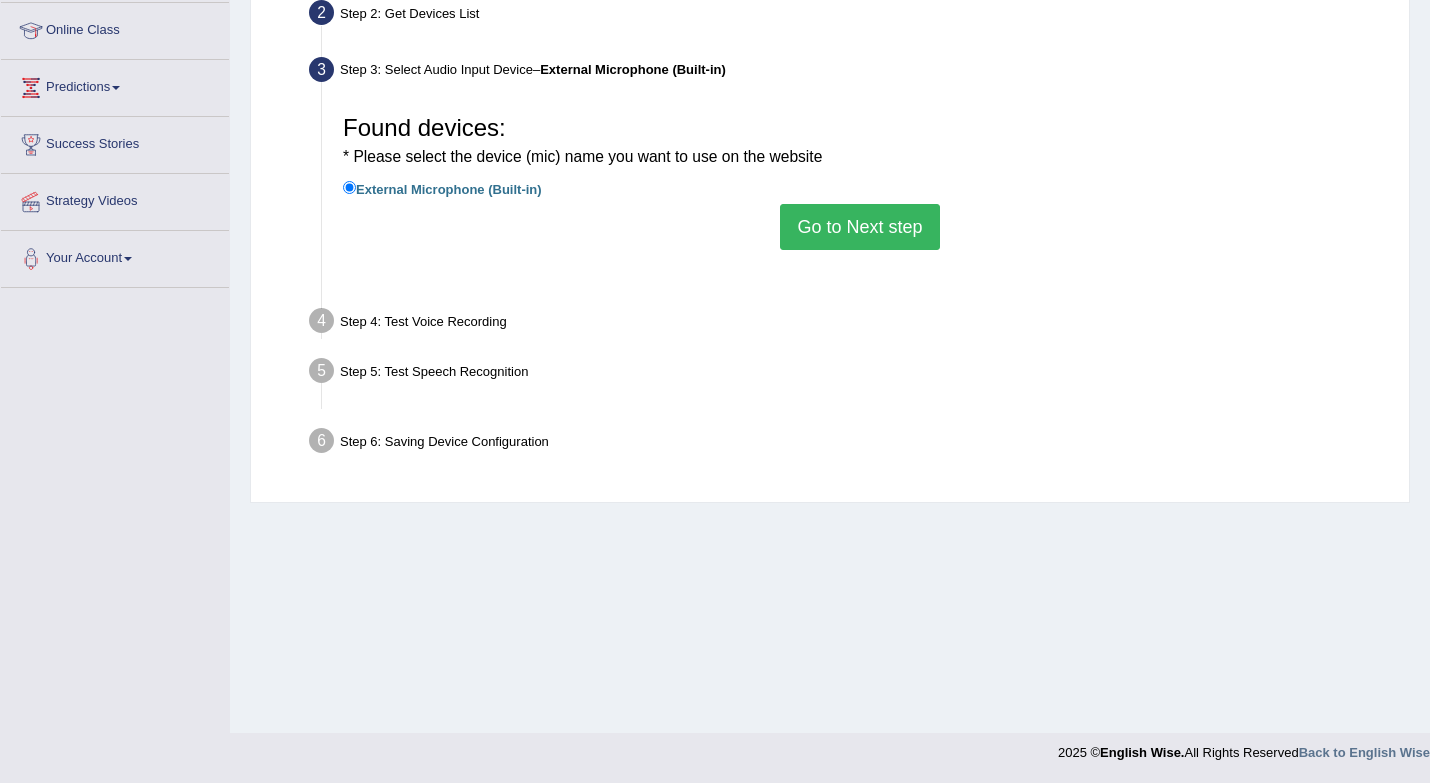 scroll, scrollTop: 267, scrollLeft: 0, axis: vertical 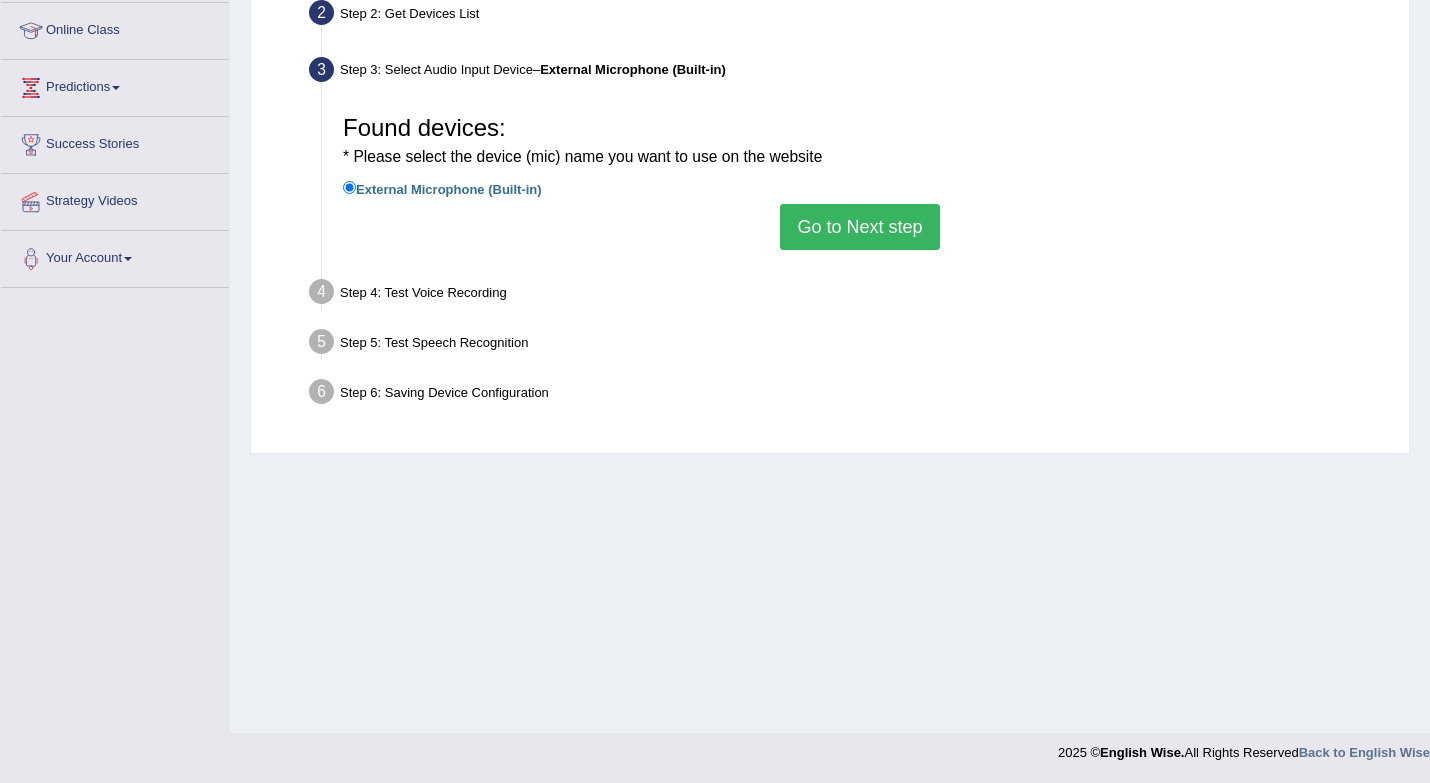 click on "Go to Next step" at bounding box center [859, 227] 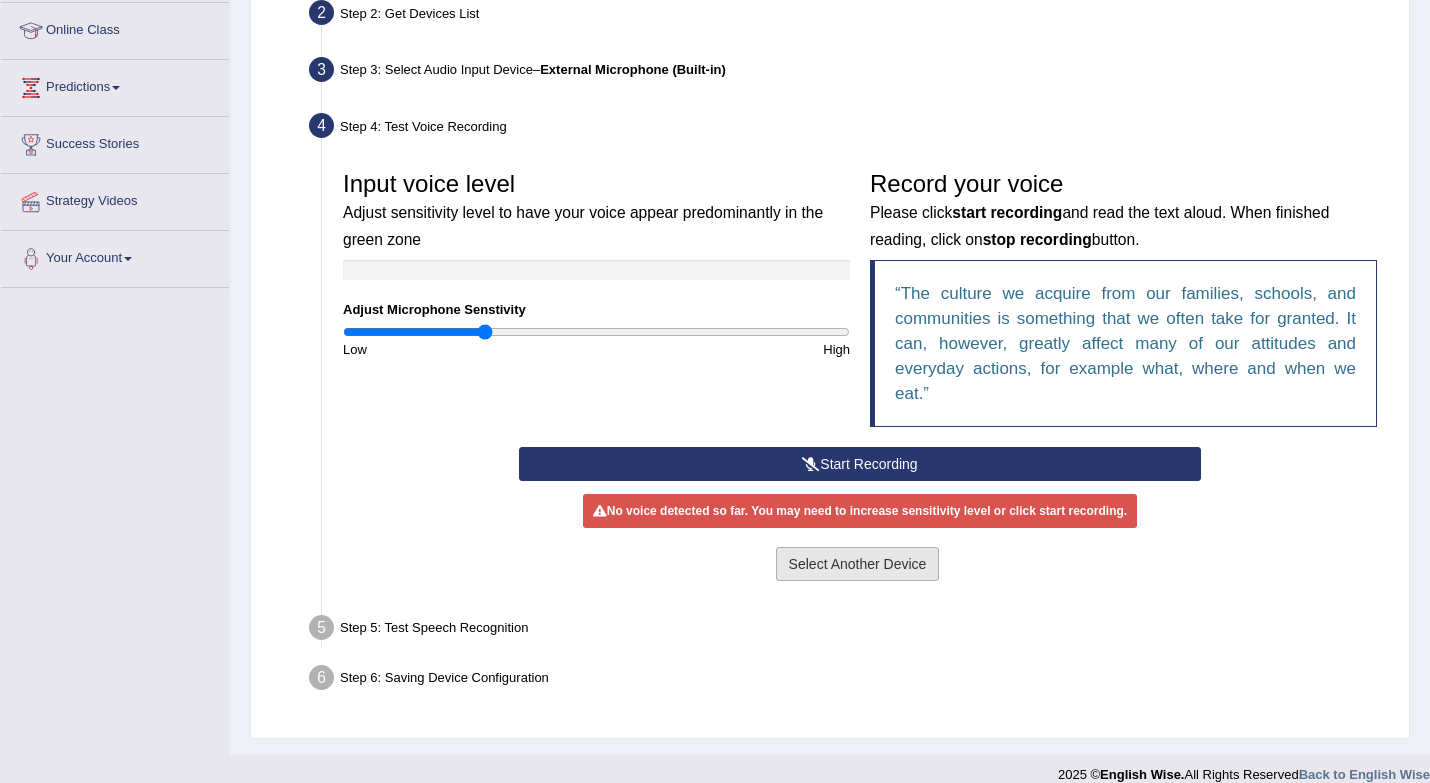 click on "Select Another Device" at bounding box center [858, 564] 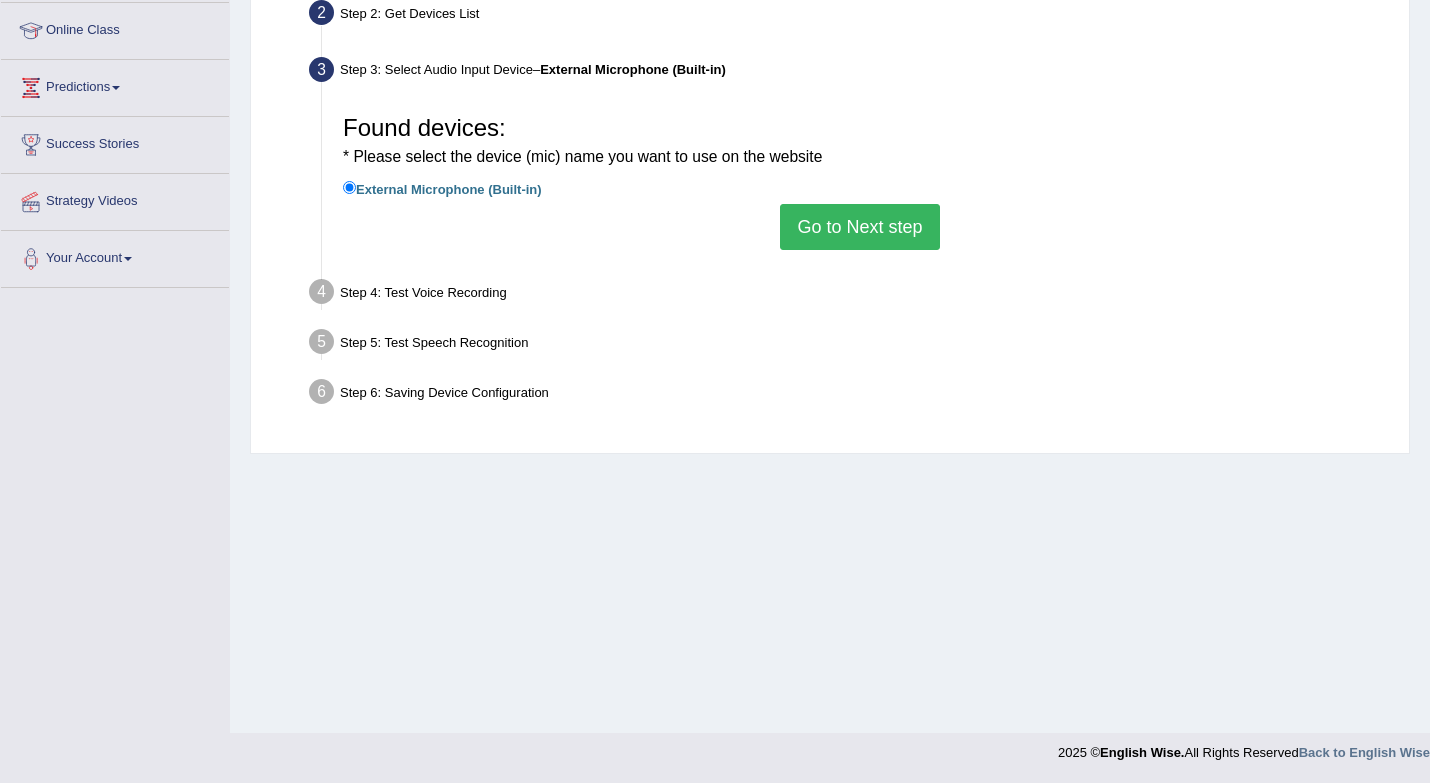 click on "Go to Next step" at bounding box center [859, 227] 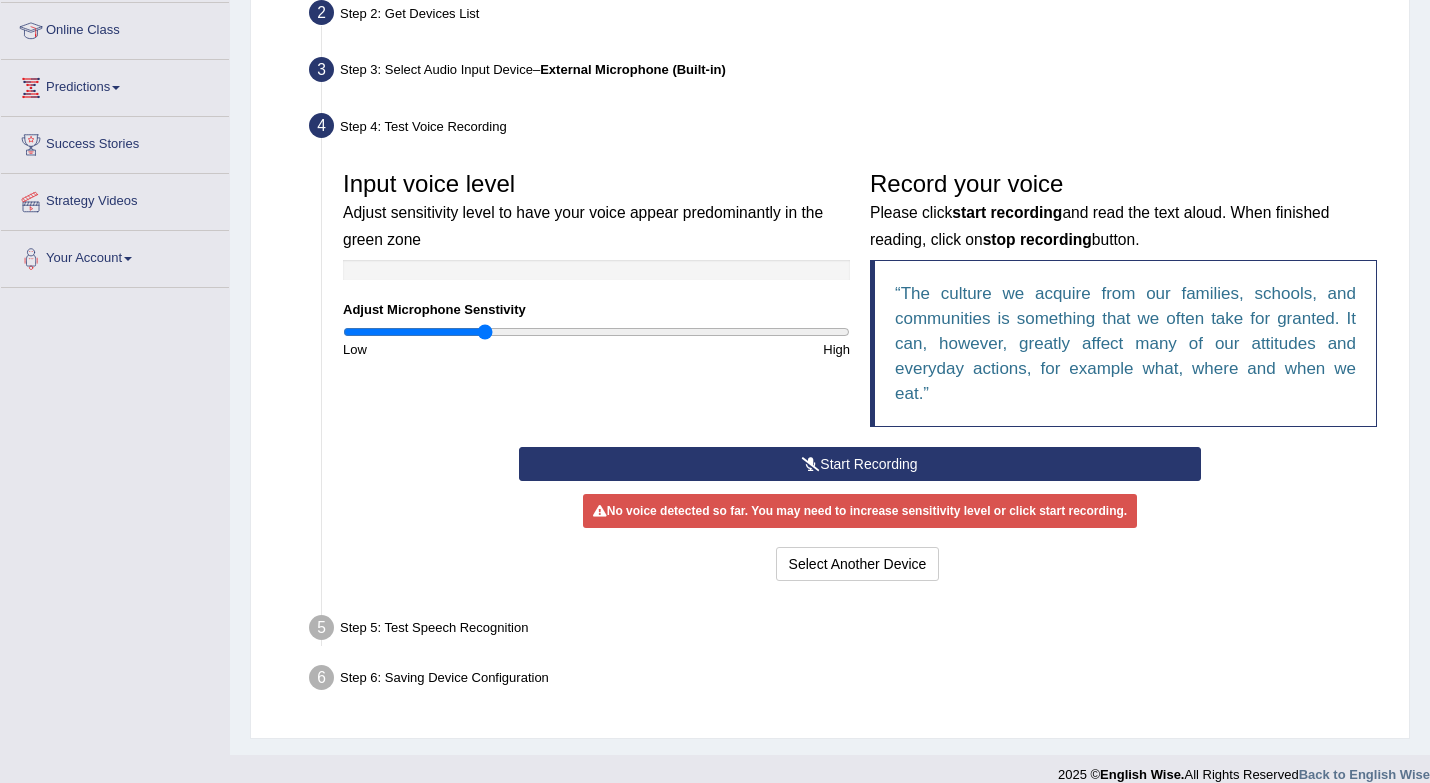 scroll, scrollTop: 289, scrollLeft: 0, axis: vertical 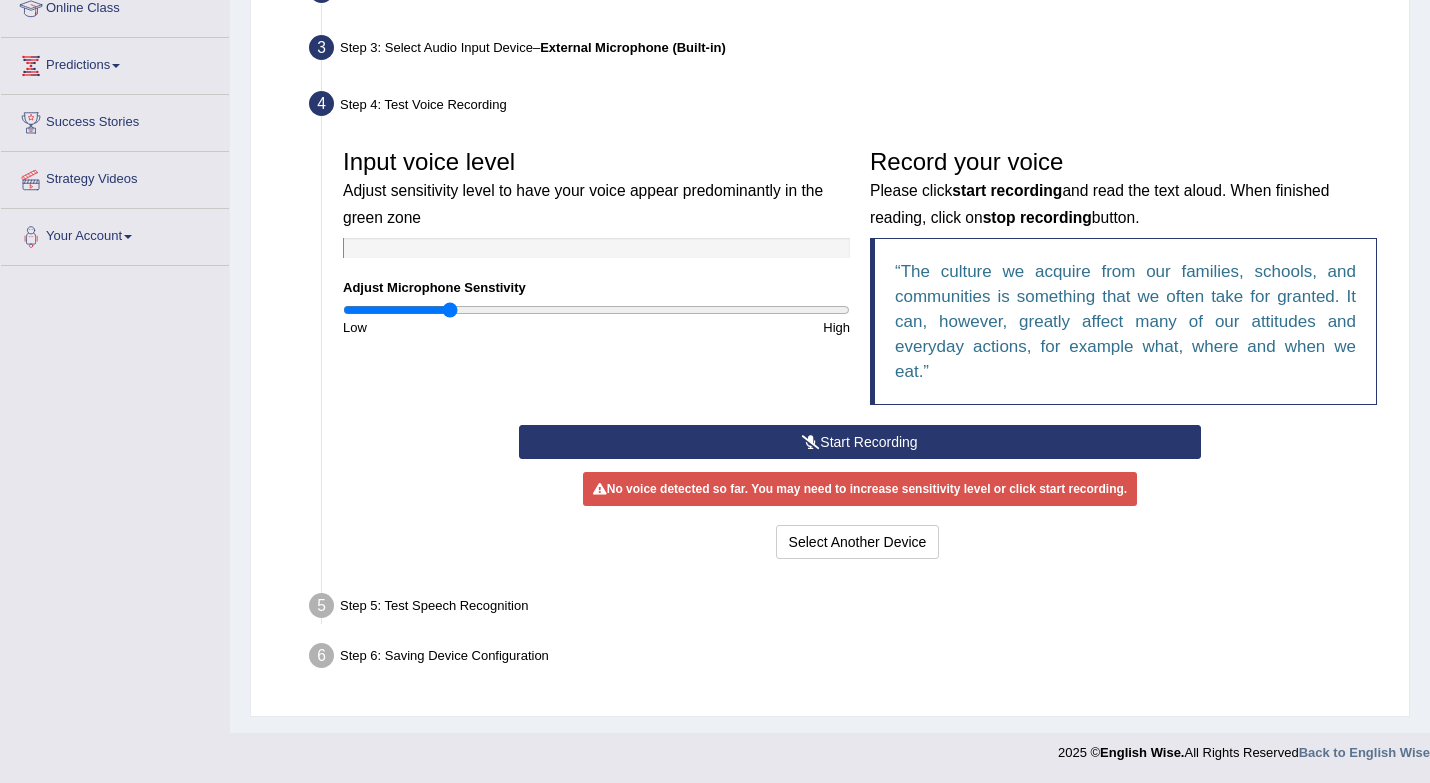 click at bounding box center (596, 310) 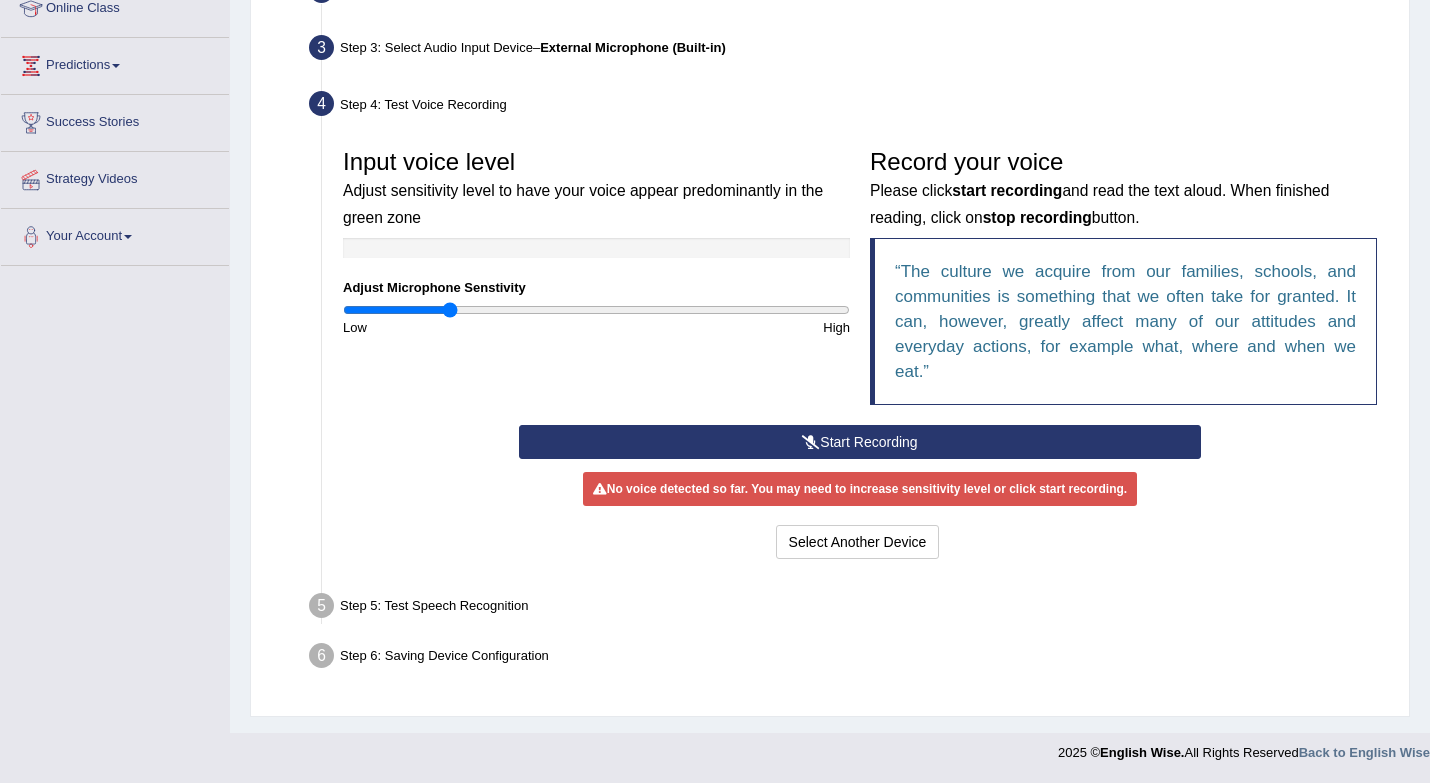 click on "Start Recording" at bounding box center [860, 442] 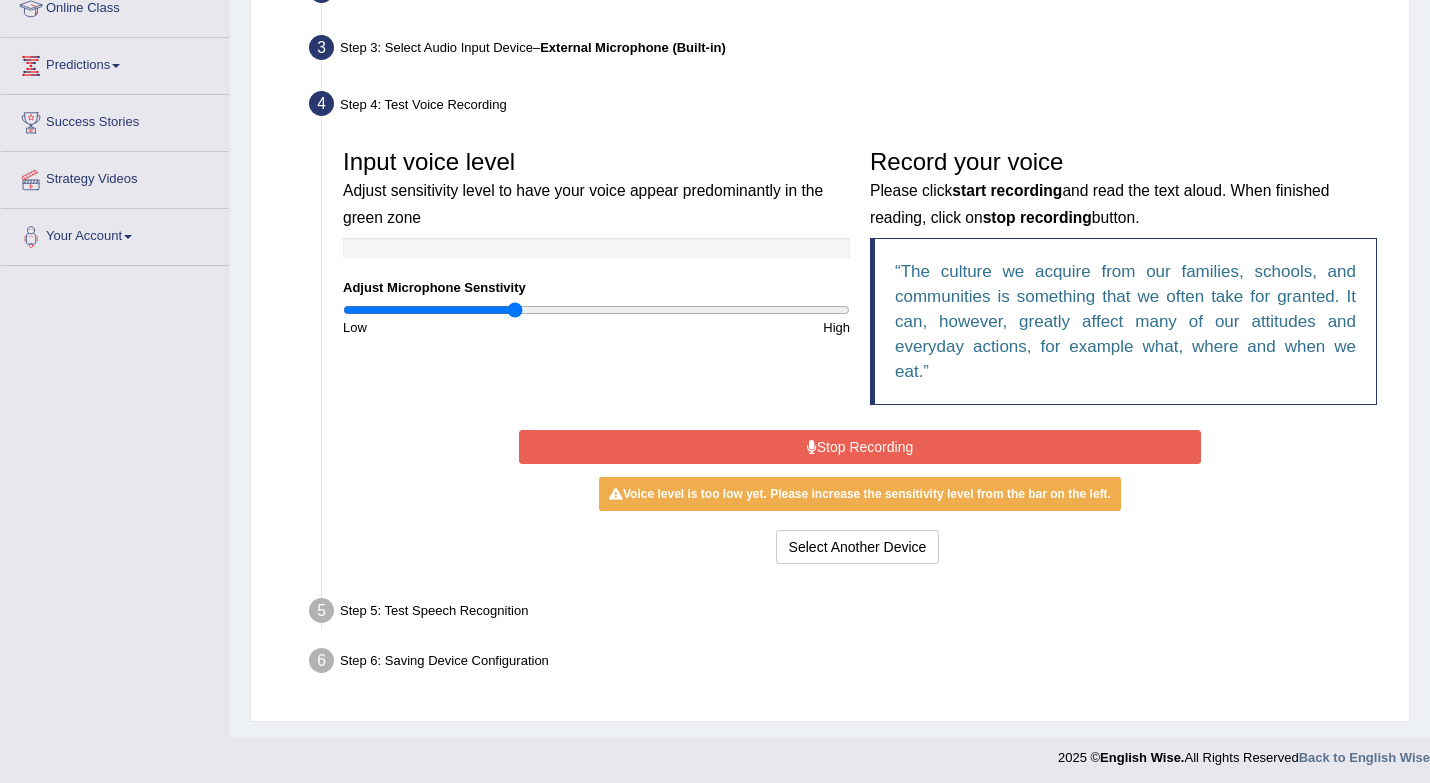 type on "0.68" 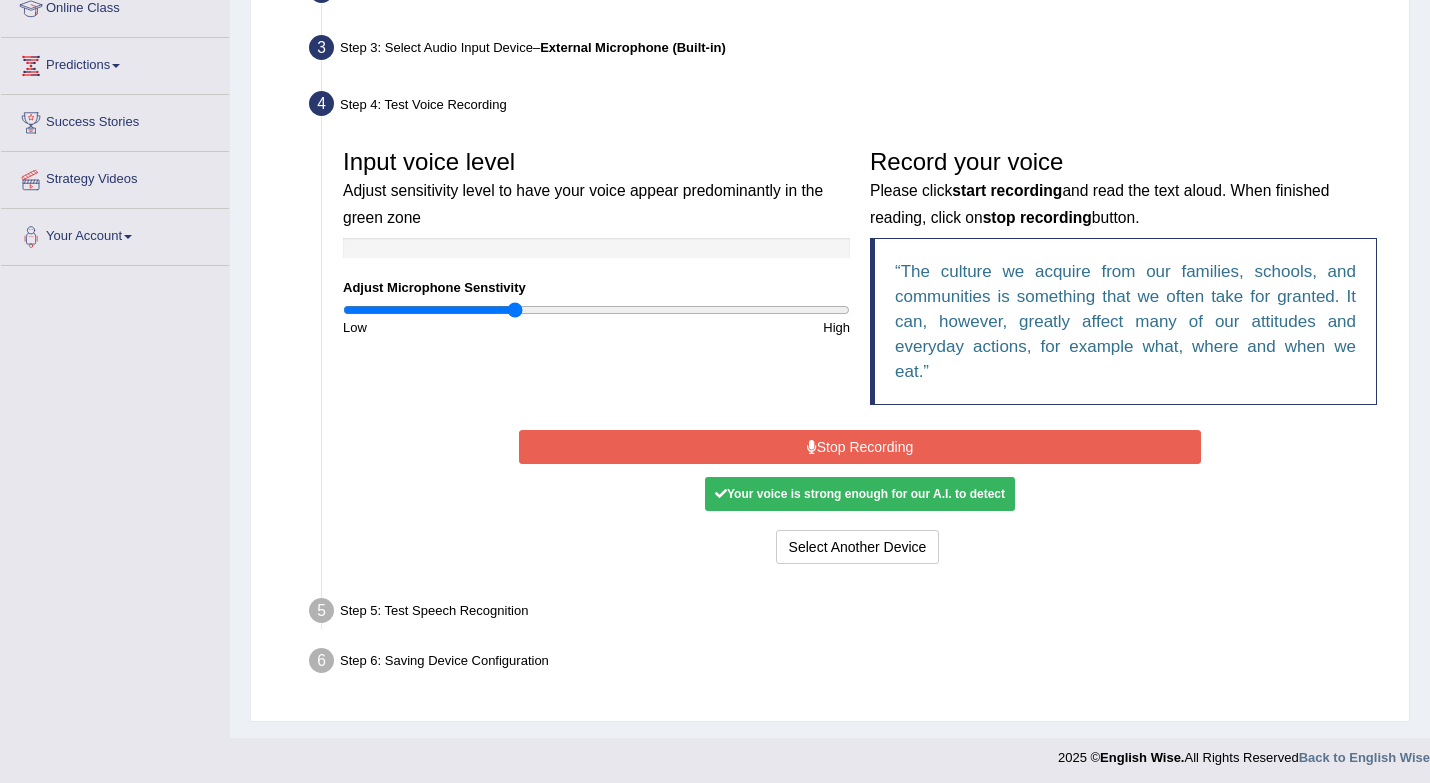 click on "Stop Recording" at bounding box center [860, 447] 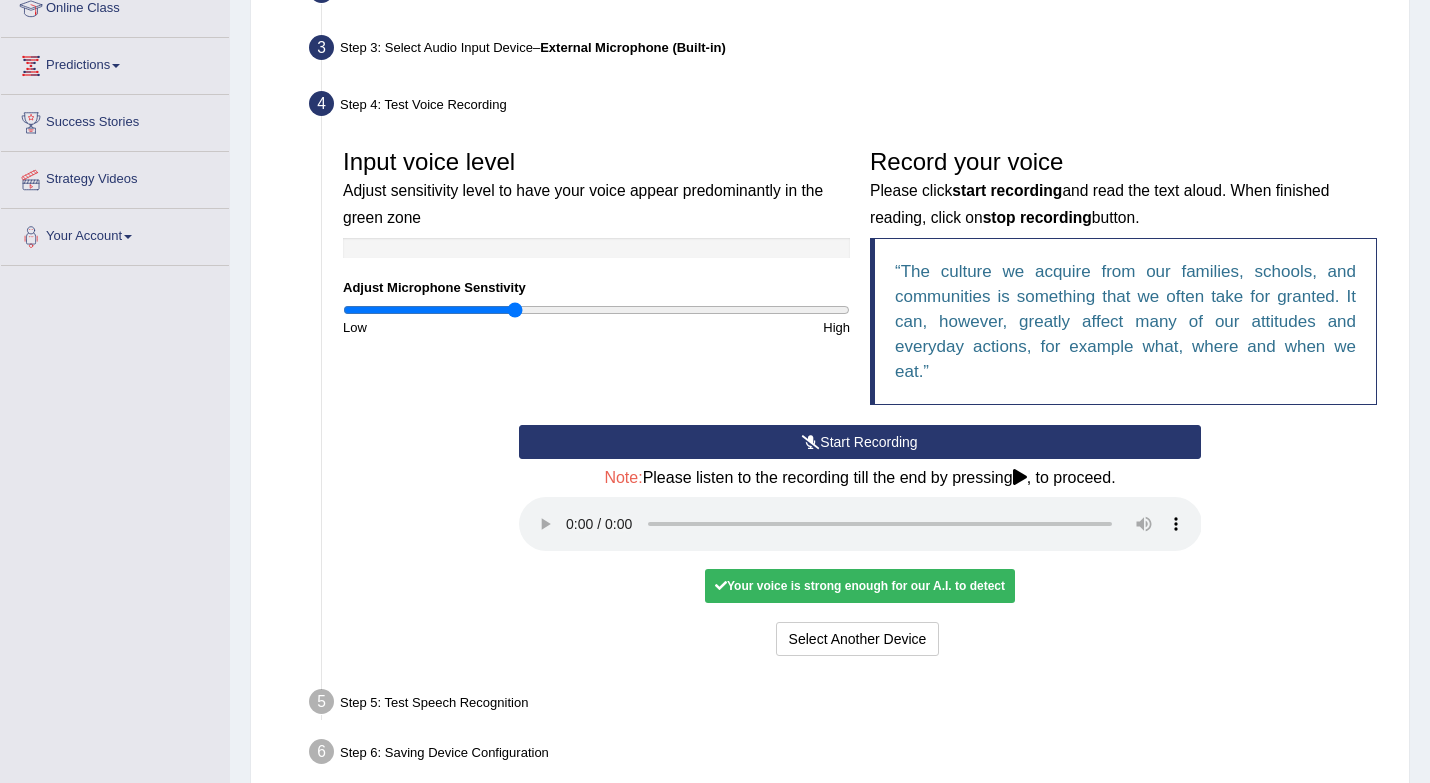 click on "Your voice is strong enough for our A.I. to detect" at bounding box center (860, 586) 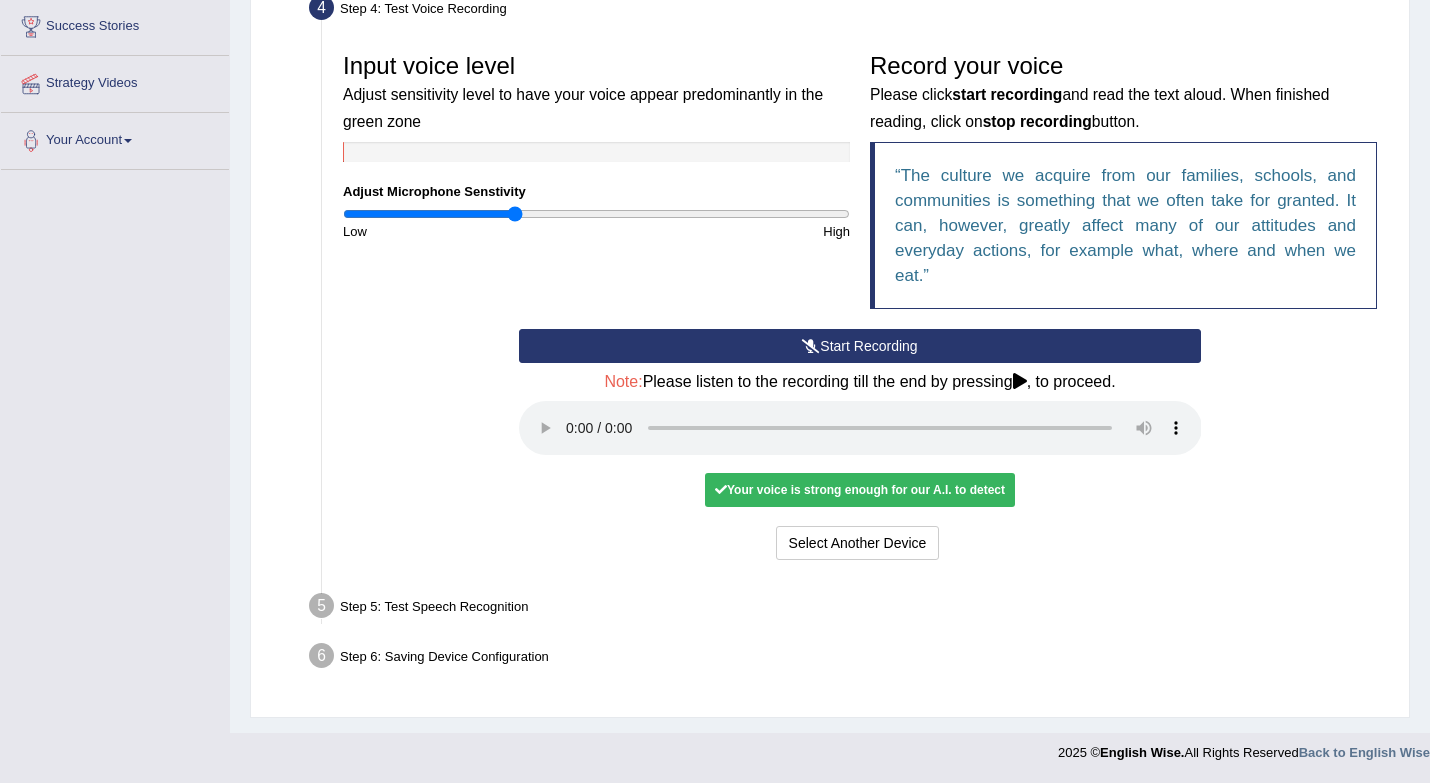 type 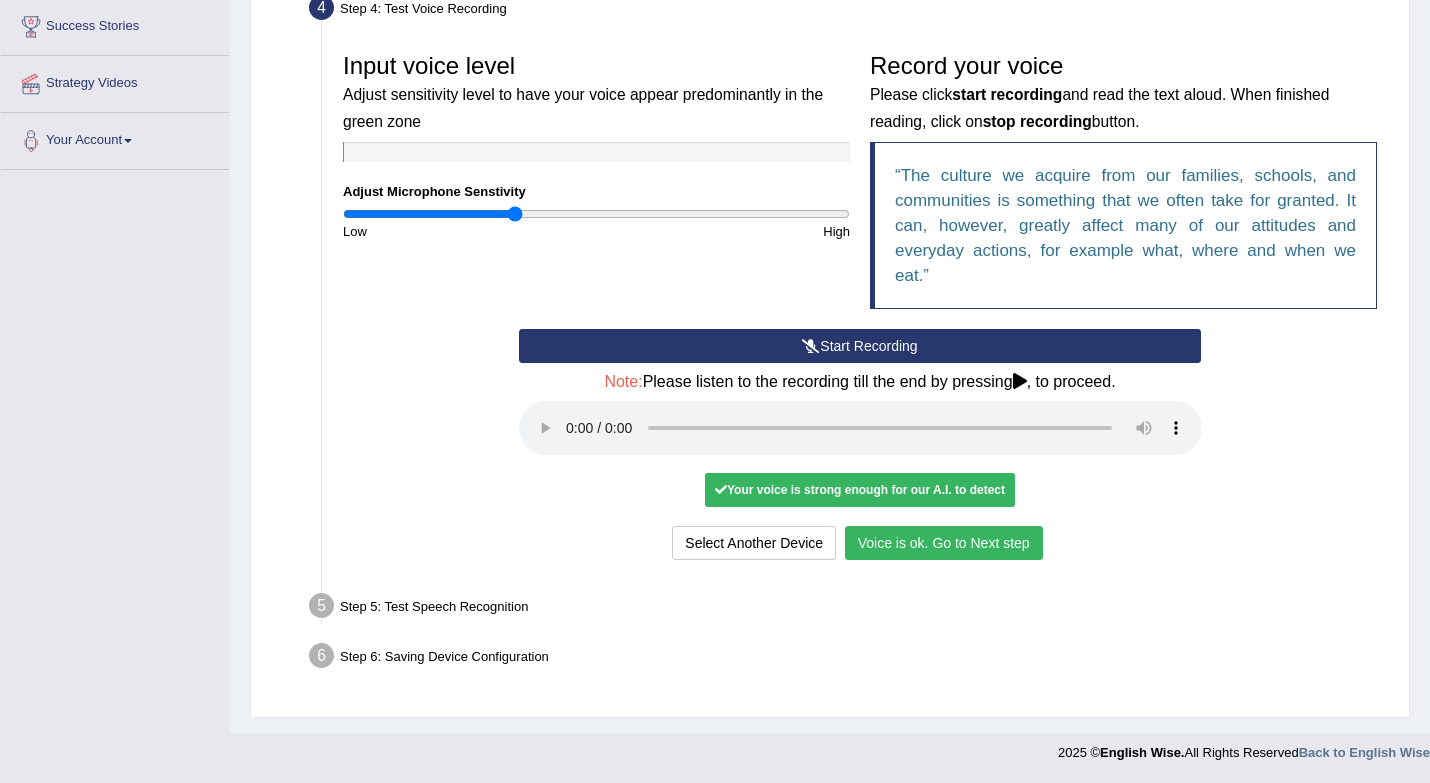 click on "Voice is ok. Go to Next step" at bounding box center [944, 543] 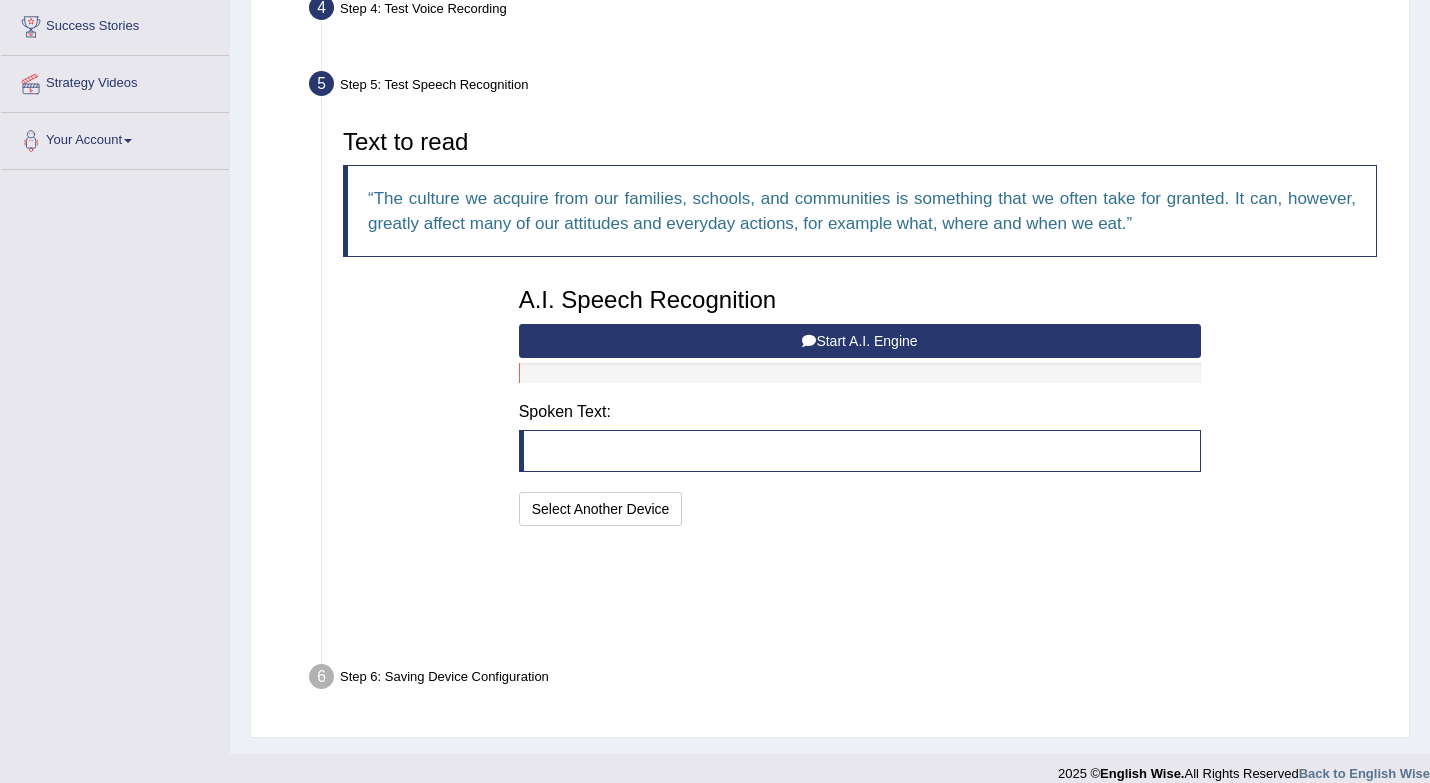 scroll, scrollTop: 282, scrollLeft: 0, axis: vertical 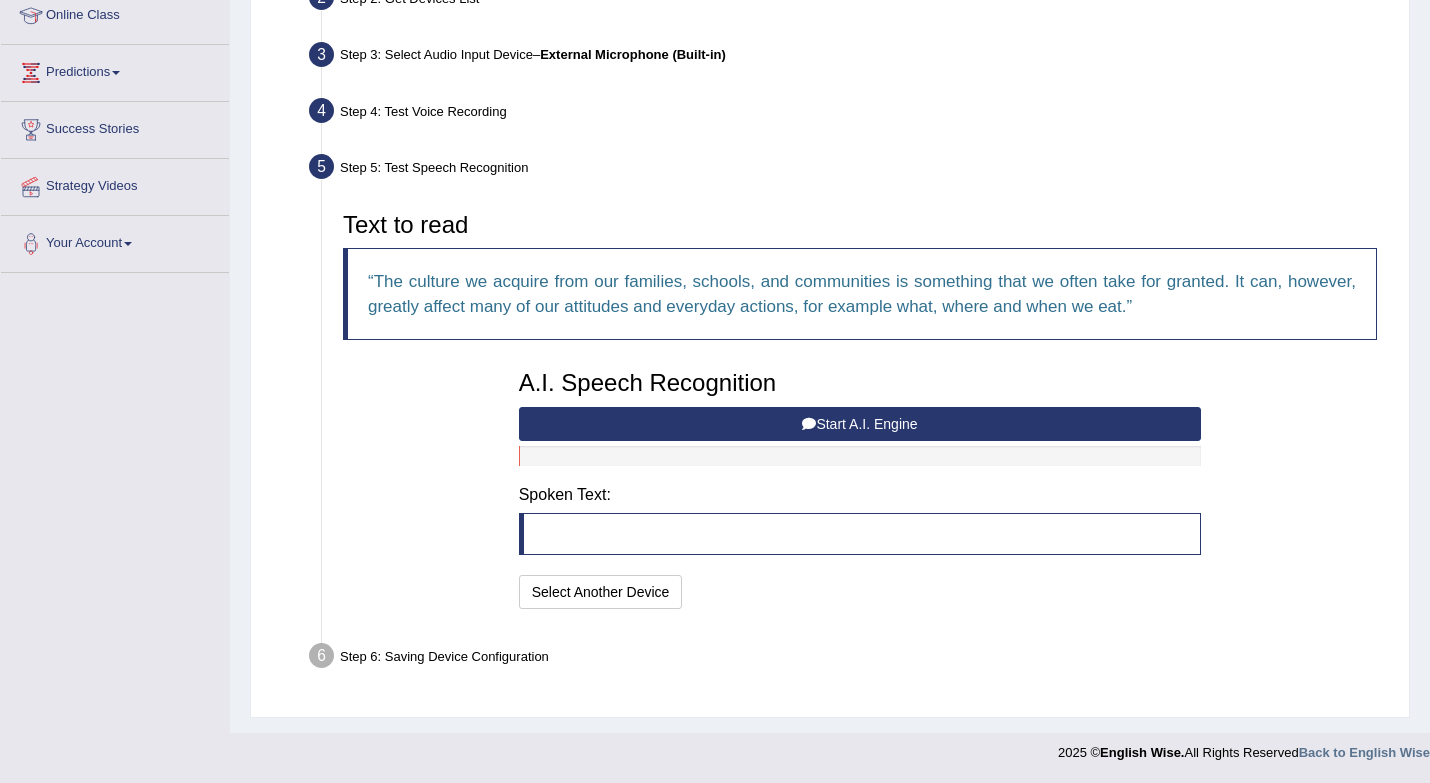 click on "Start A.I. Engine" at bounding box center (860, 424) 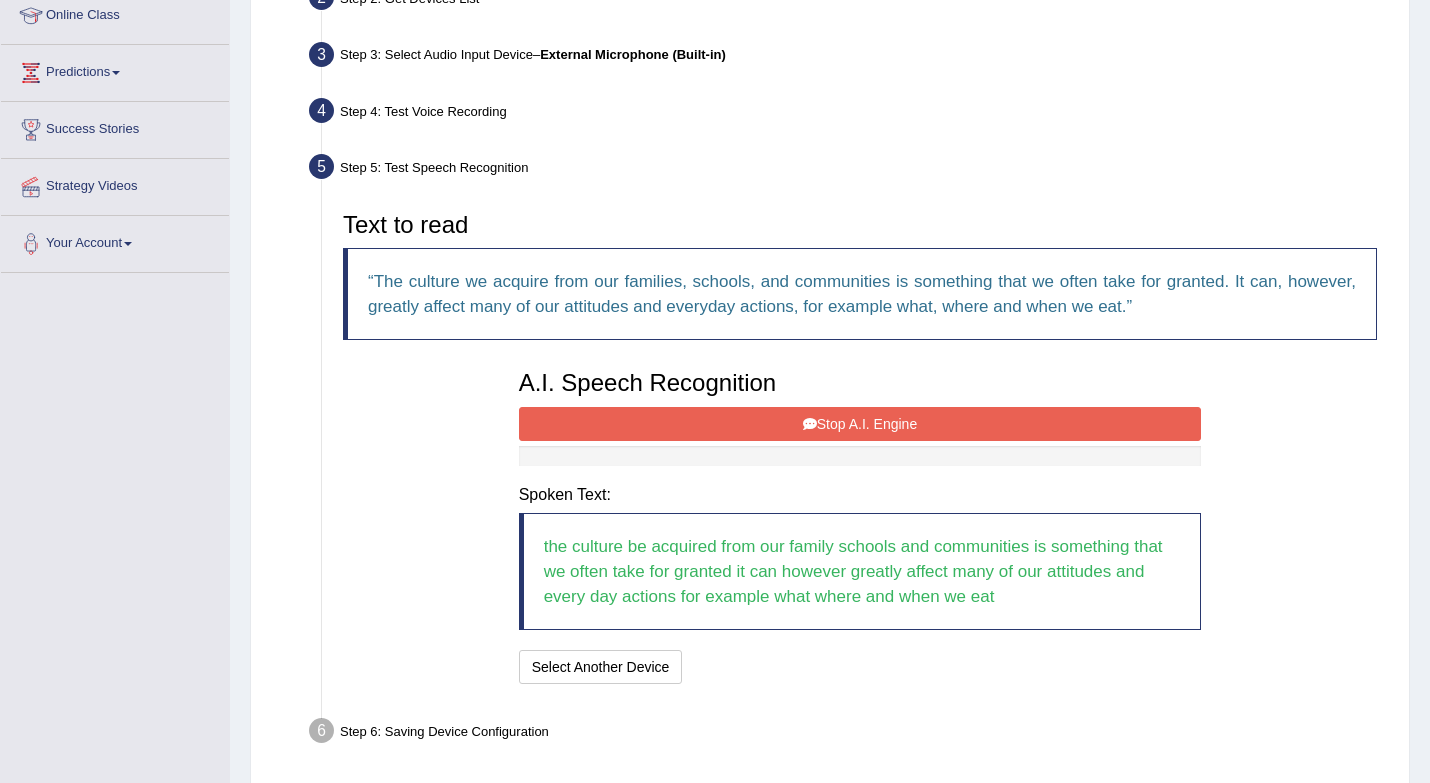 click on "Stop A.I. Engine" at bounding box center [860, 424] 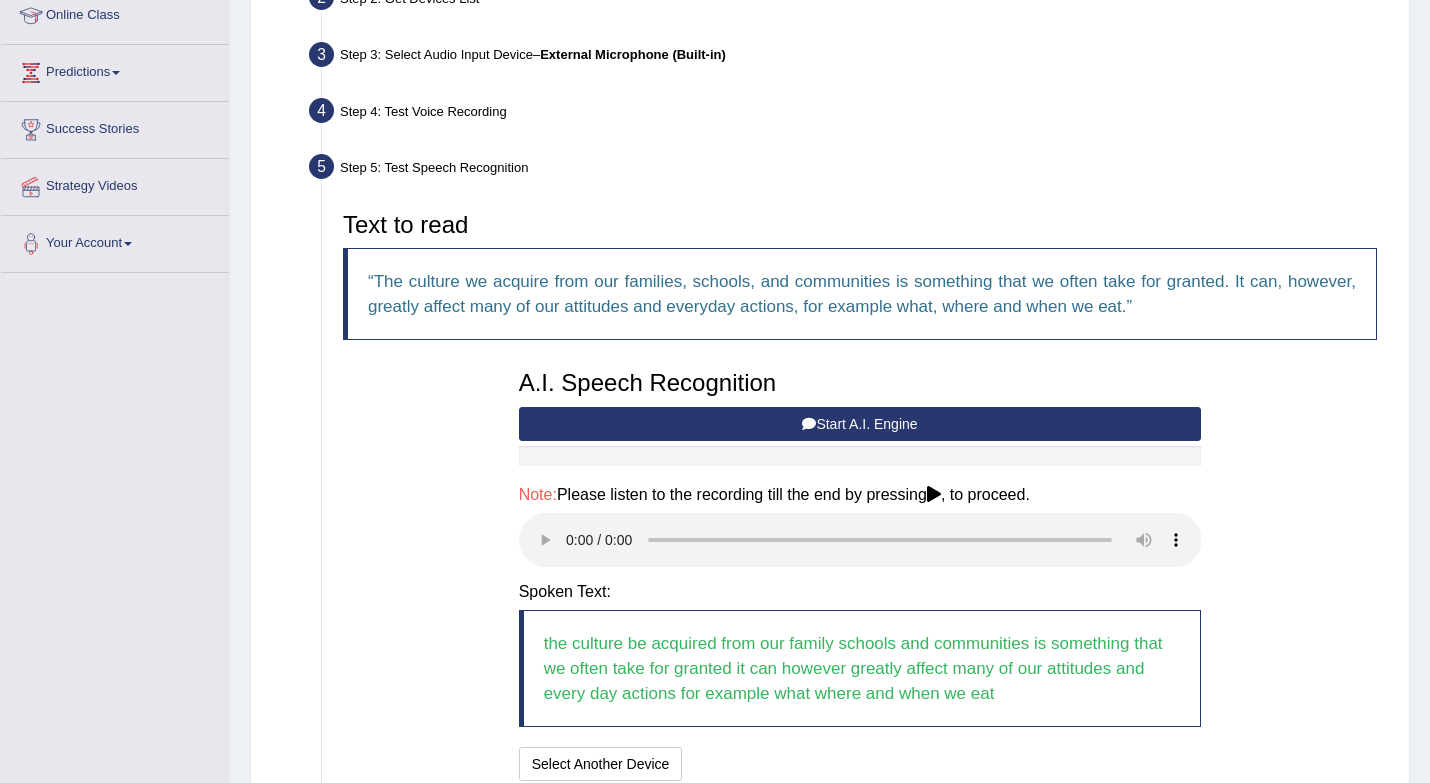 type 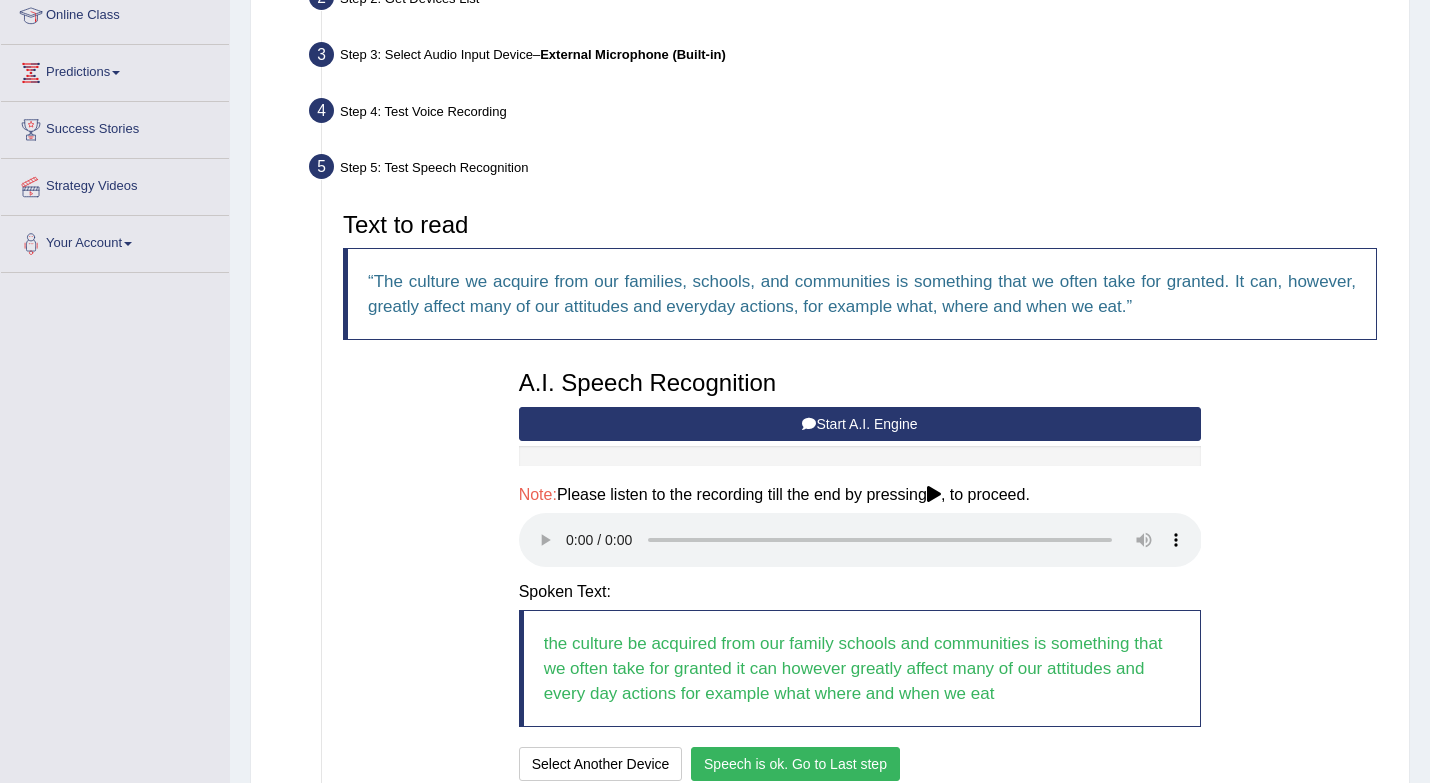 scroll, scrollTop: 454, scrollLeft: 0, axis: vertical 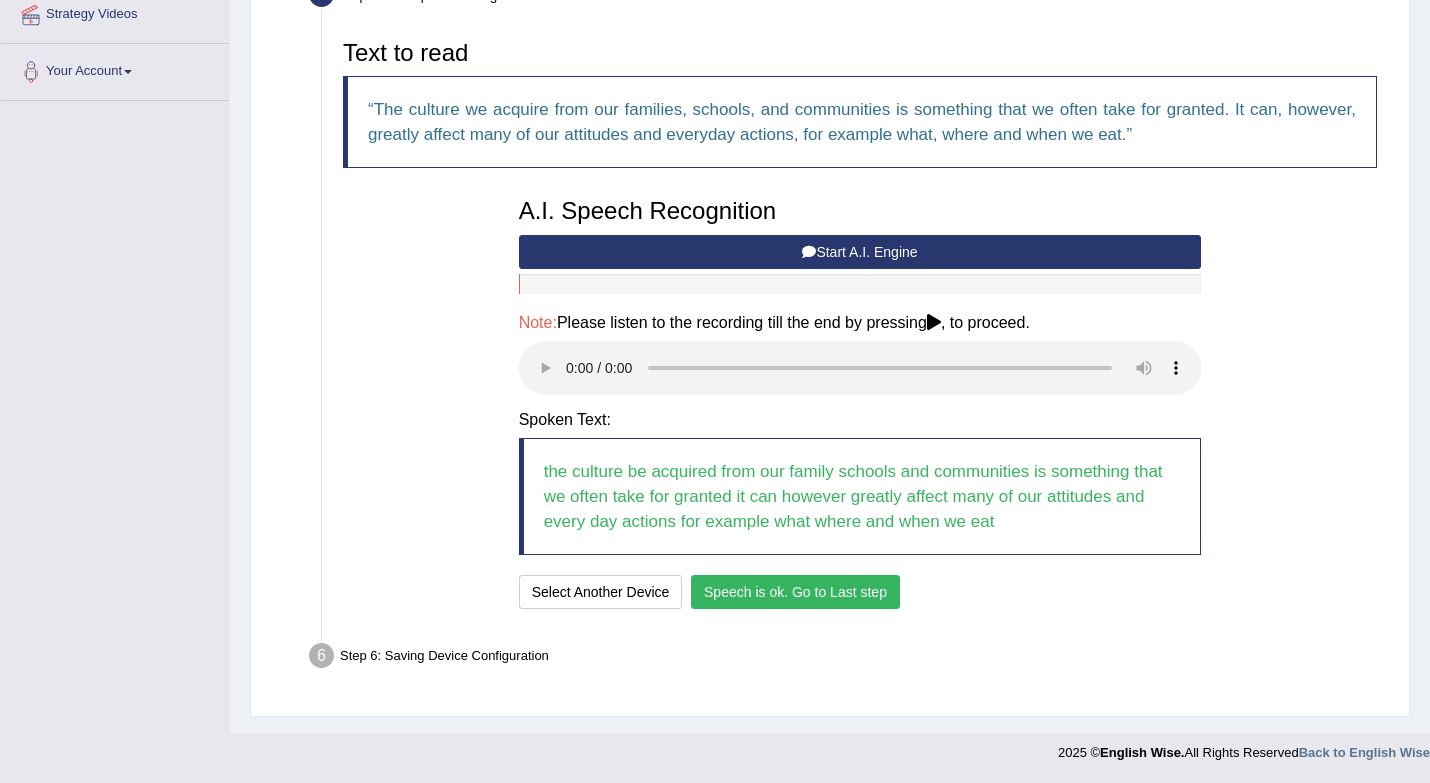 click on "Speech is ok. Go to Last step" at bounding box center (795, 592) 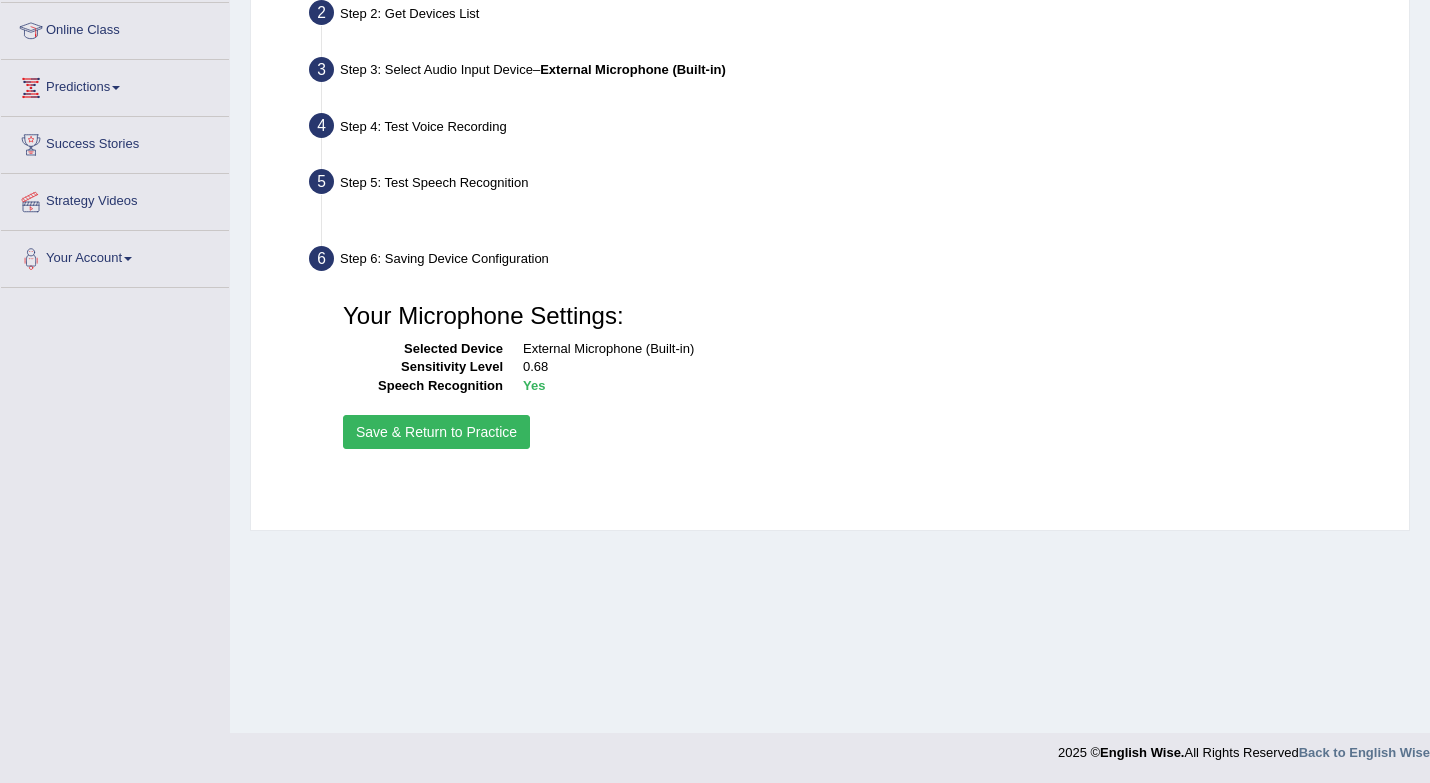 scroll, scrollTop: 267, scrollLeft: 0, axis: vertical 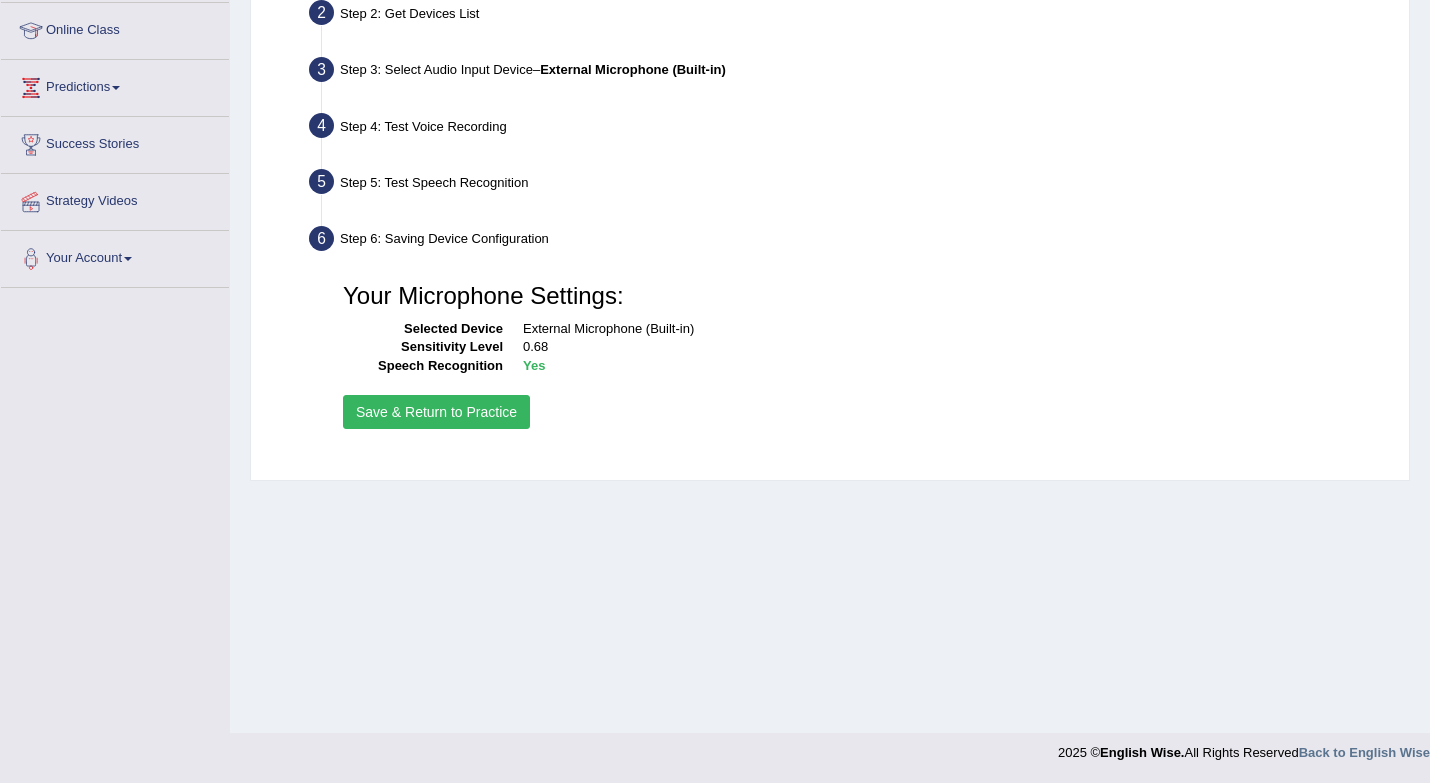 click on "Save & Return to Practice" at bounding box center (436, 412) 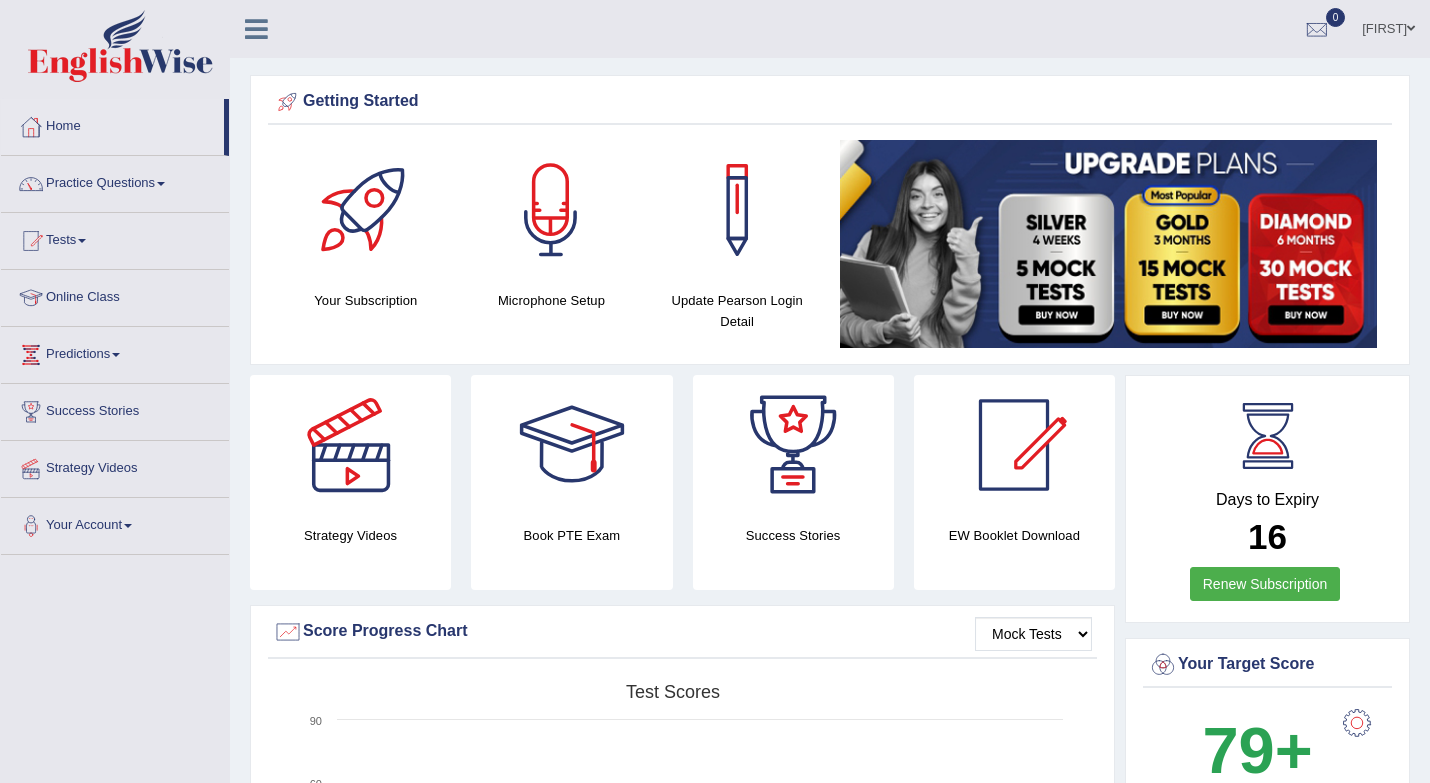 scroll, scrollTop: 81, scrollLeft: 0, axis: vertical 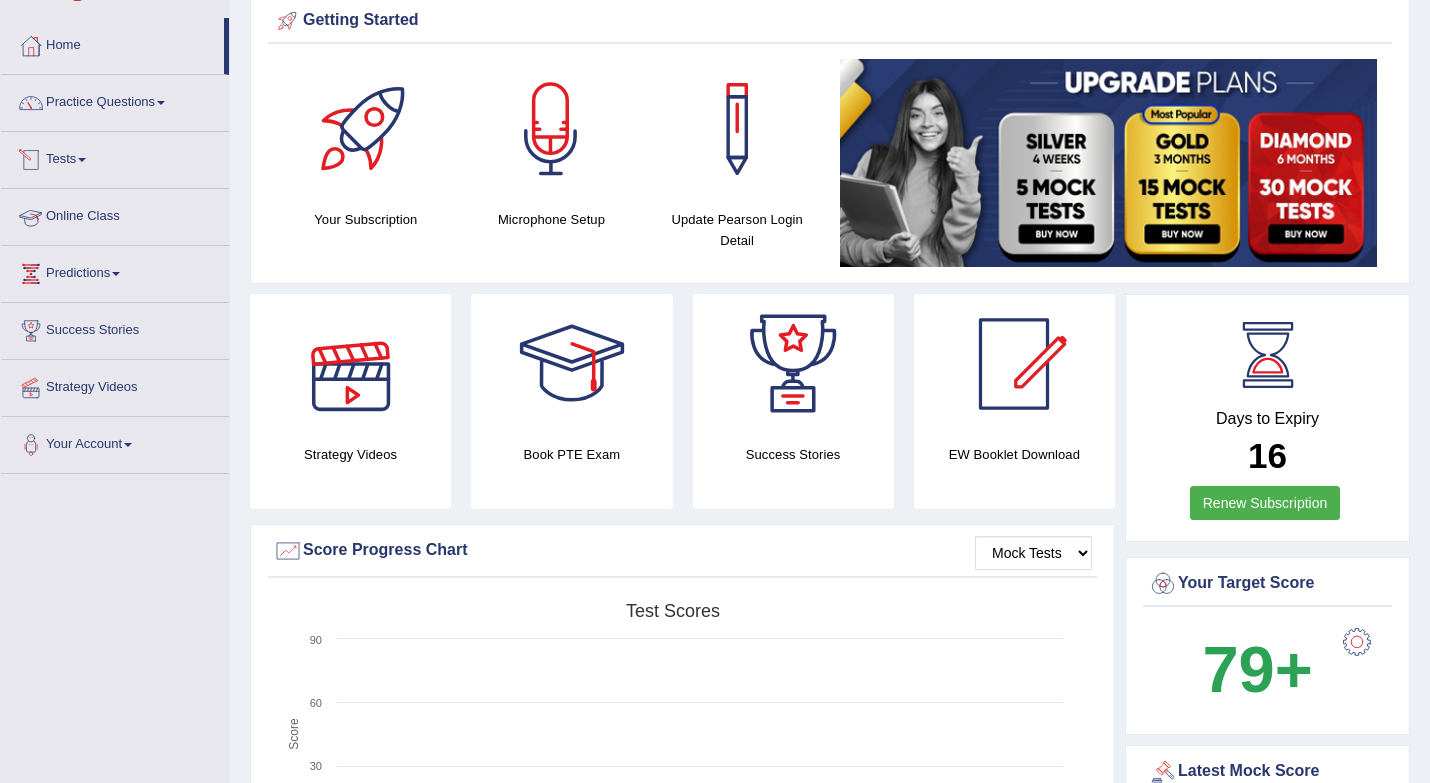 click on "Online Class" at bounding box center [115, 214] 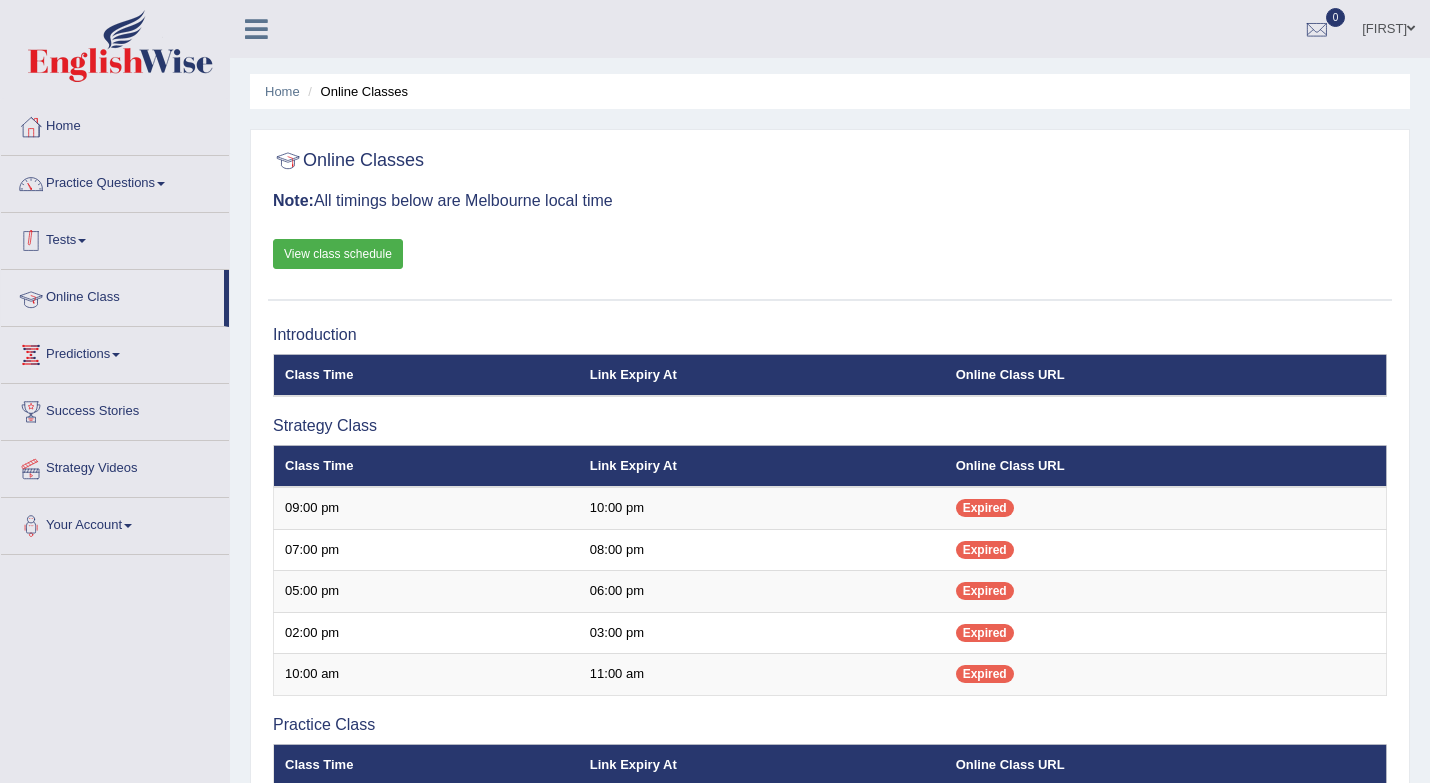 scroll, scrollTop: 0, scrollLeft: 0, axis: both 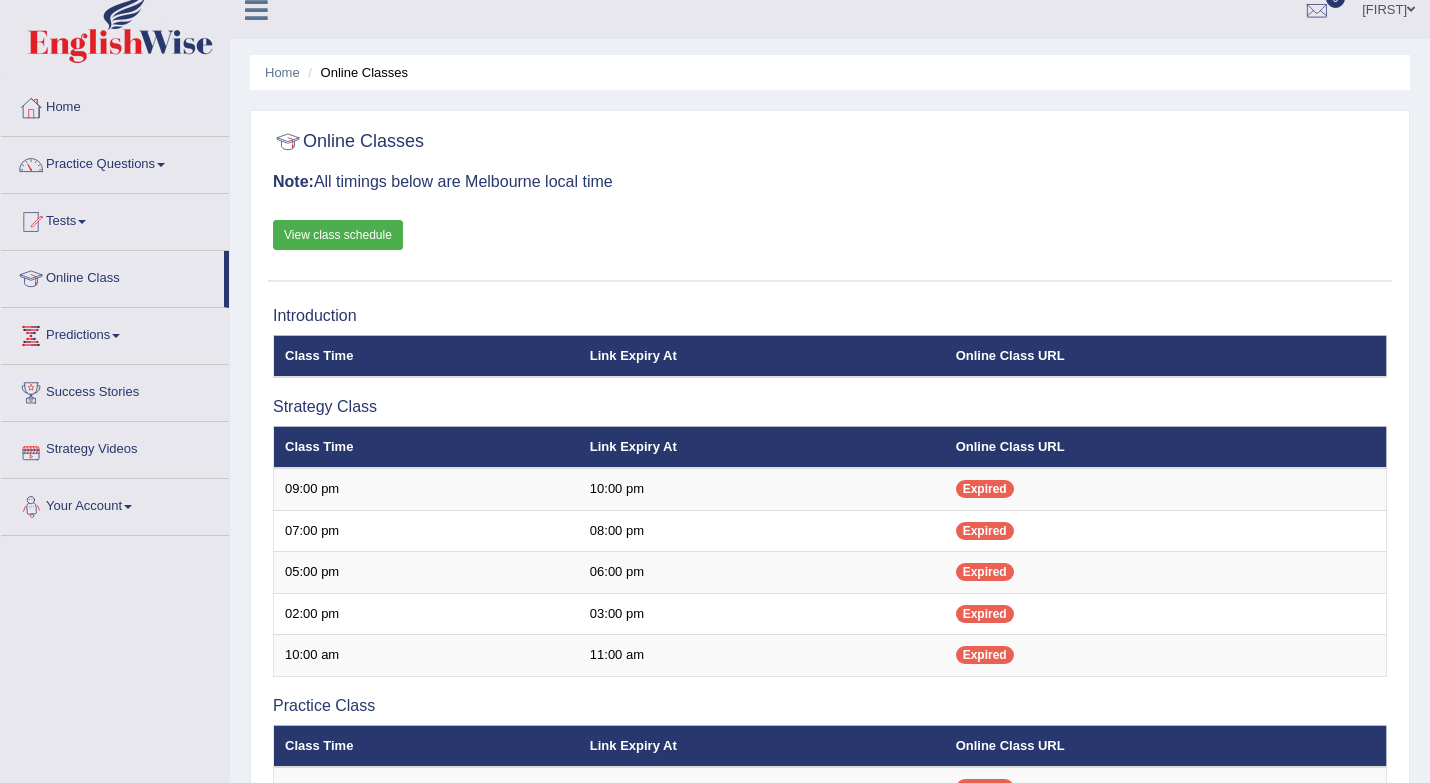 click on "Strategy Videos" at bounding box center (115, 447) 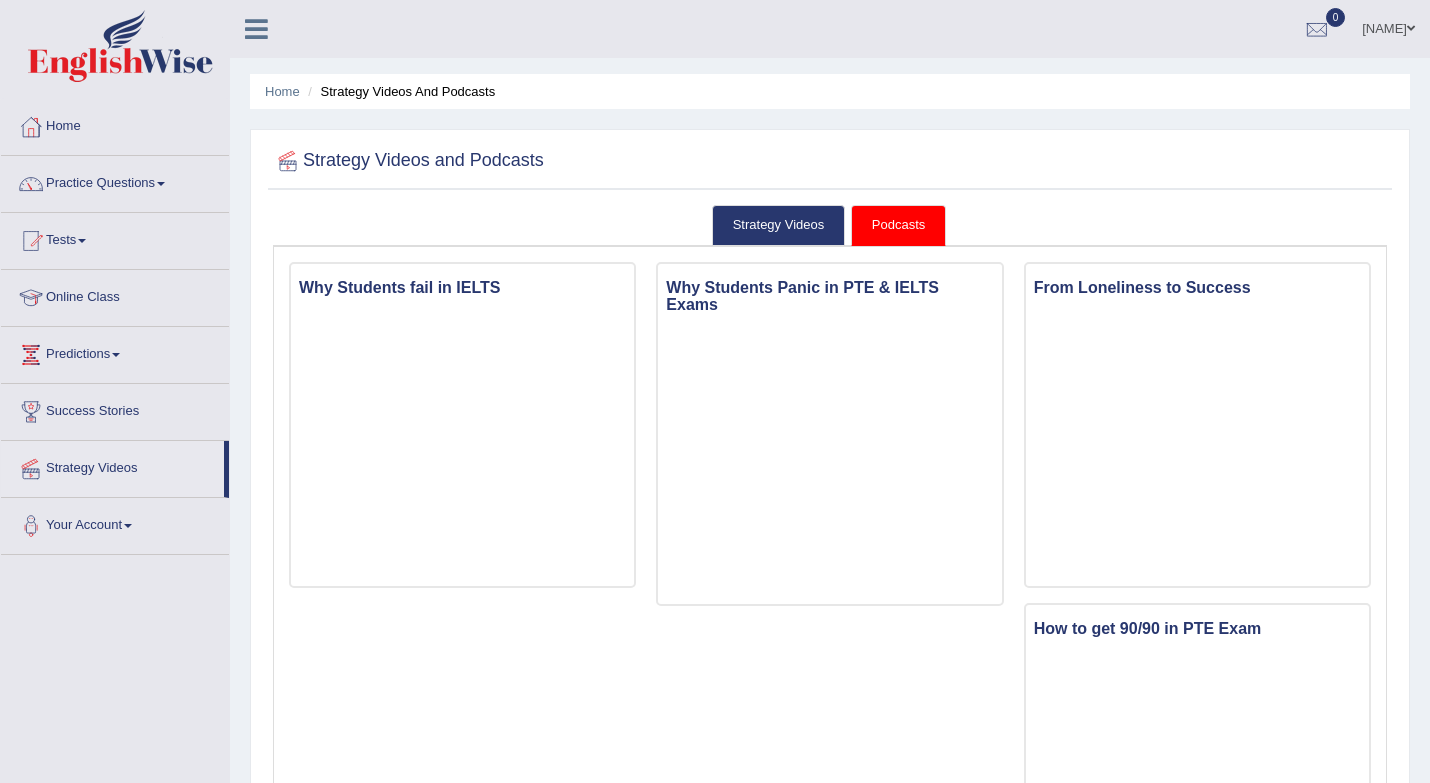 scroll, scrollTop: 174, scrollLeft: 0, axis: vertical 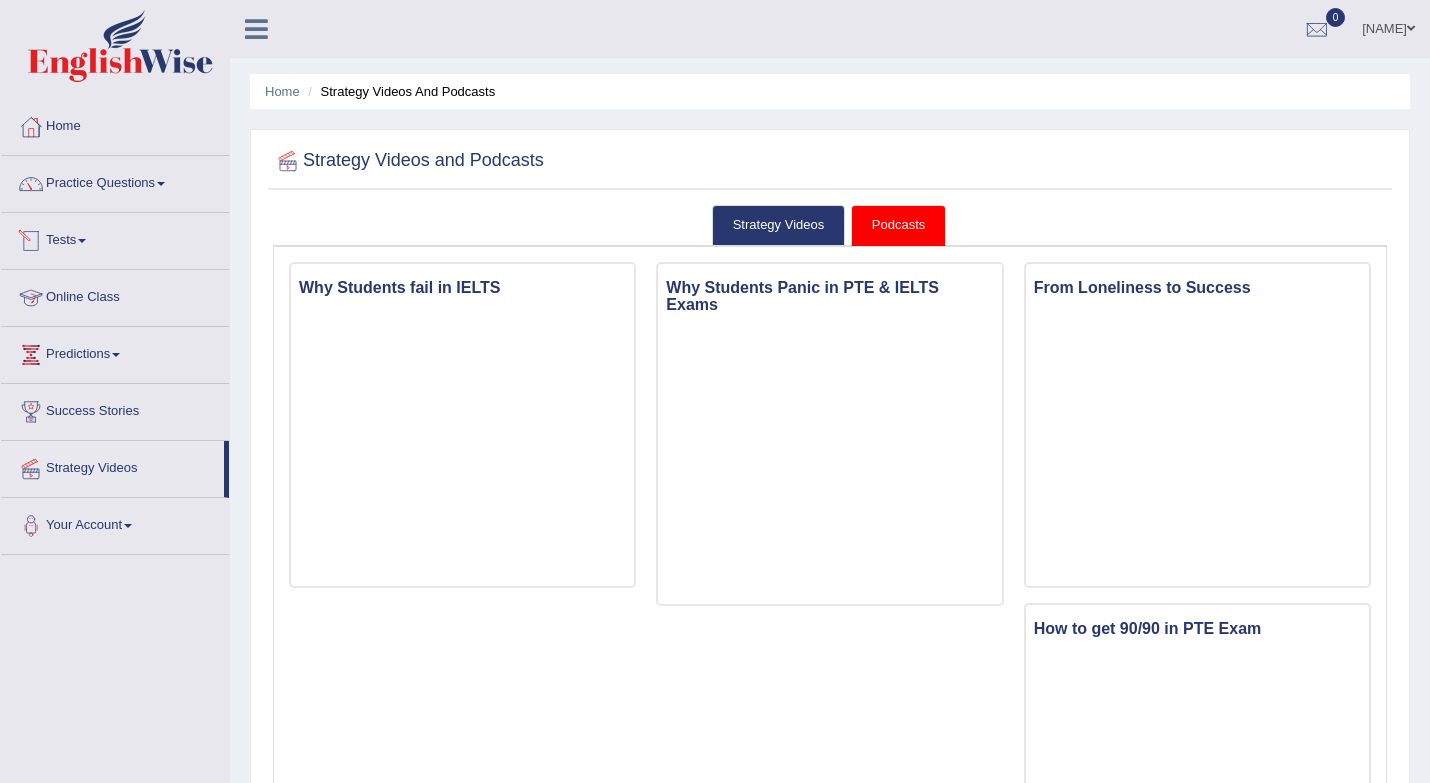 click on "Tests" at bounding box center [115, 238] 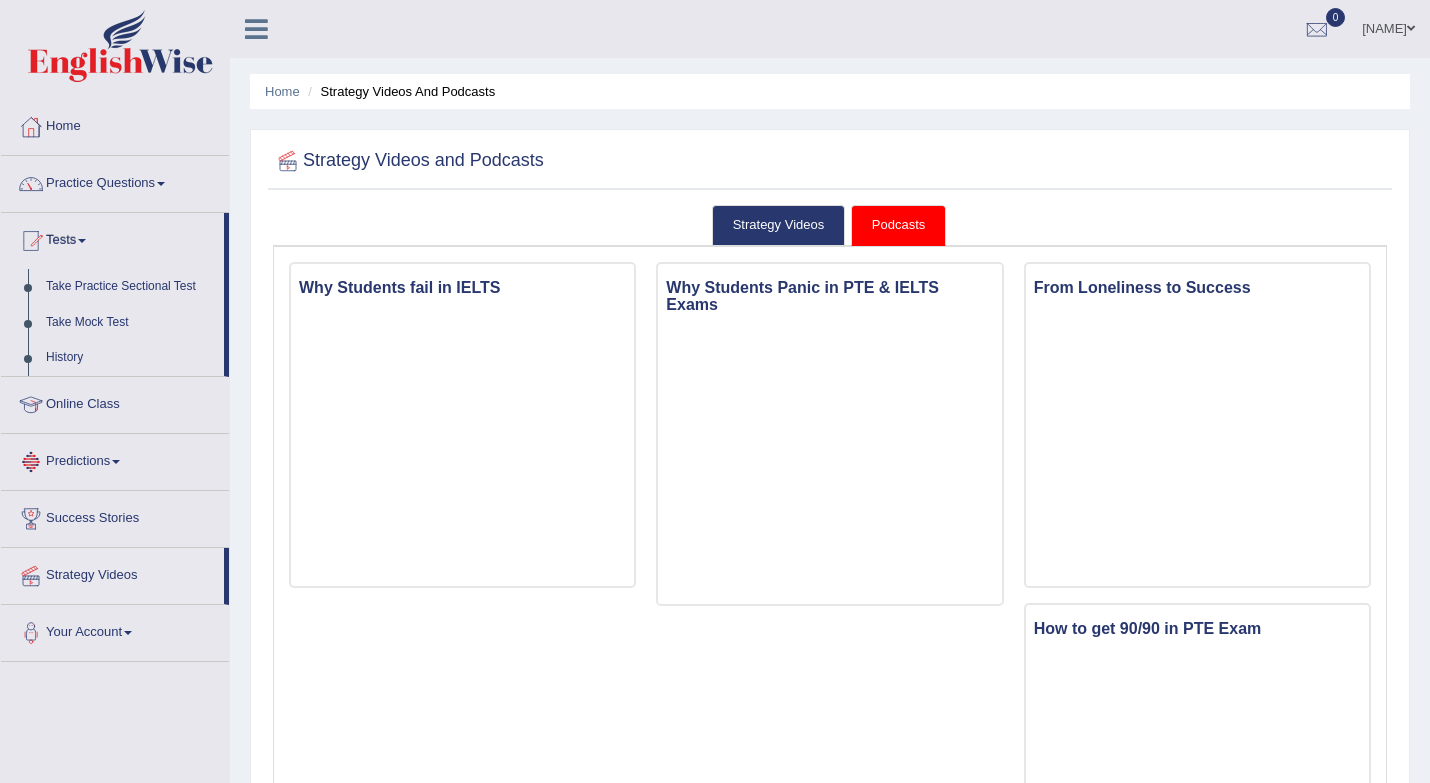 click on "Predictions" at bounding box center (115, 459) 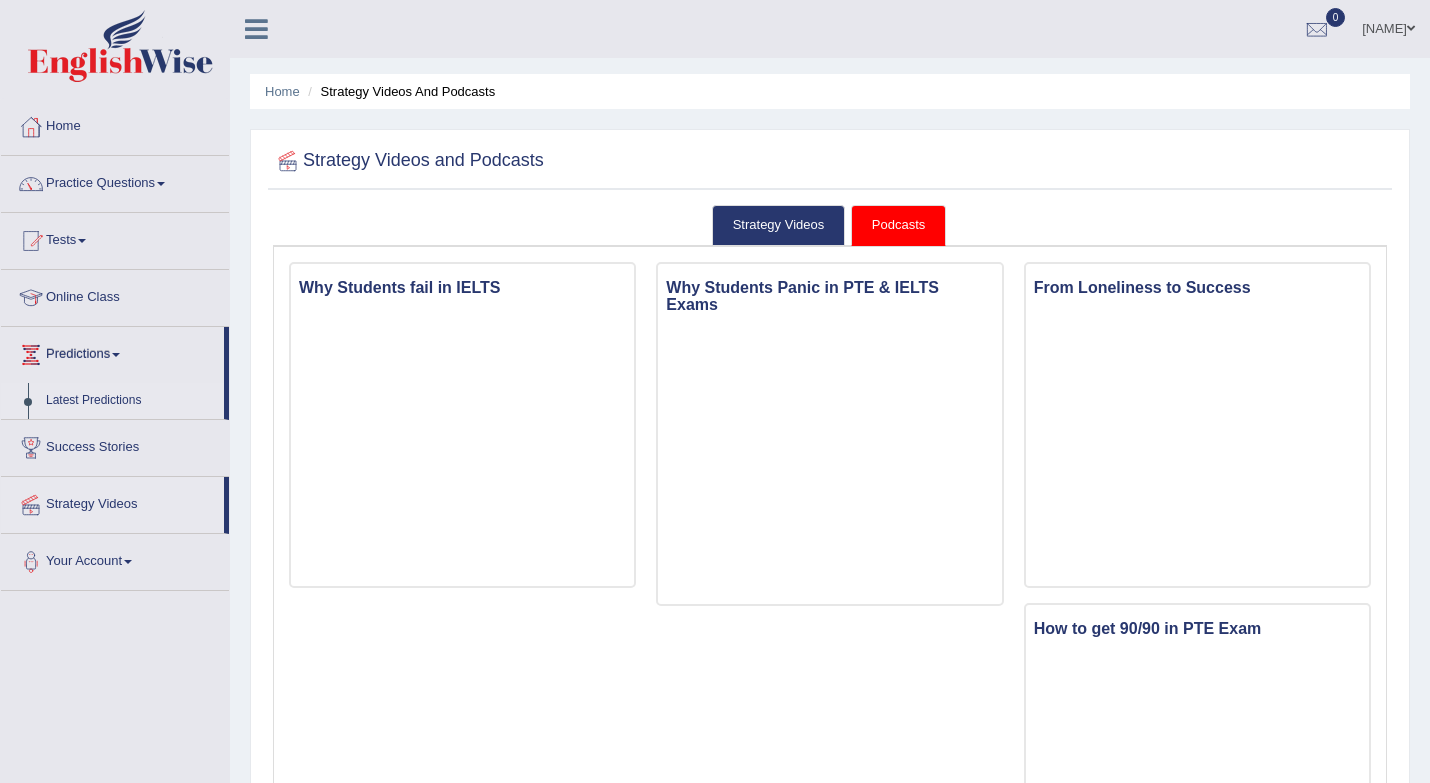 click on "Latest Predictions" at bounding box center (130, 401) 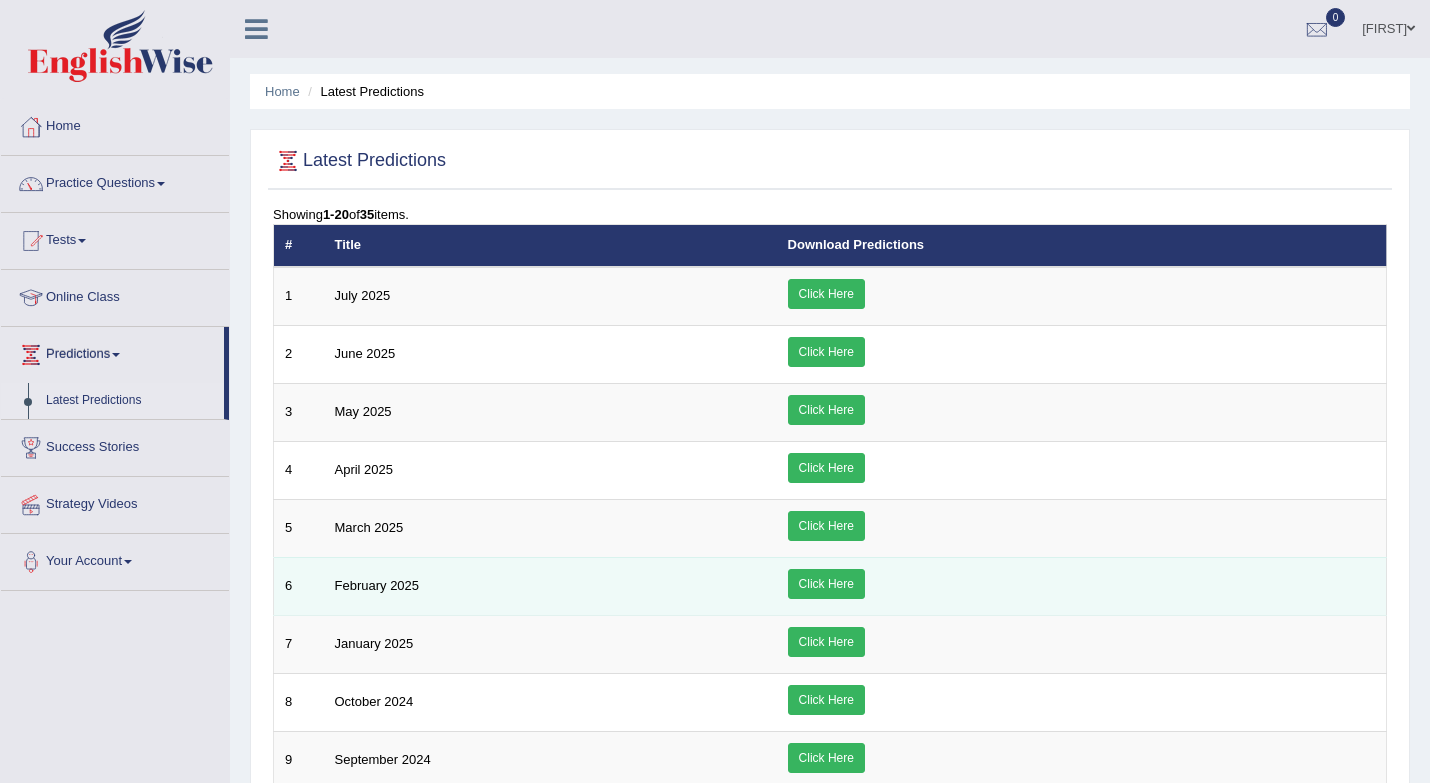 scroll, scrollTop: 0, scrollLeft: 0, axis: both 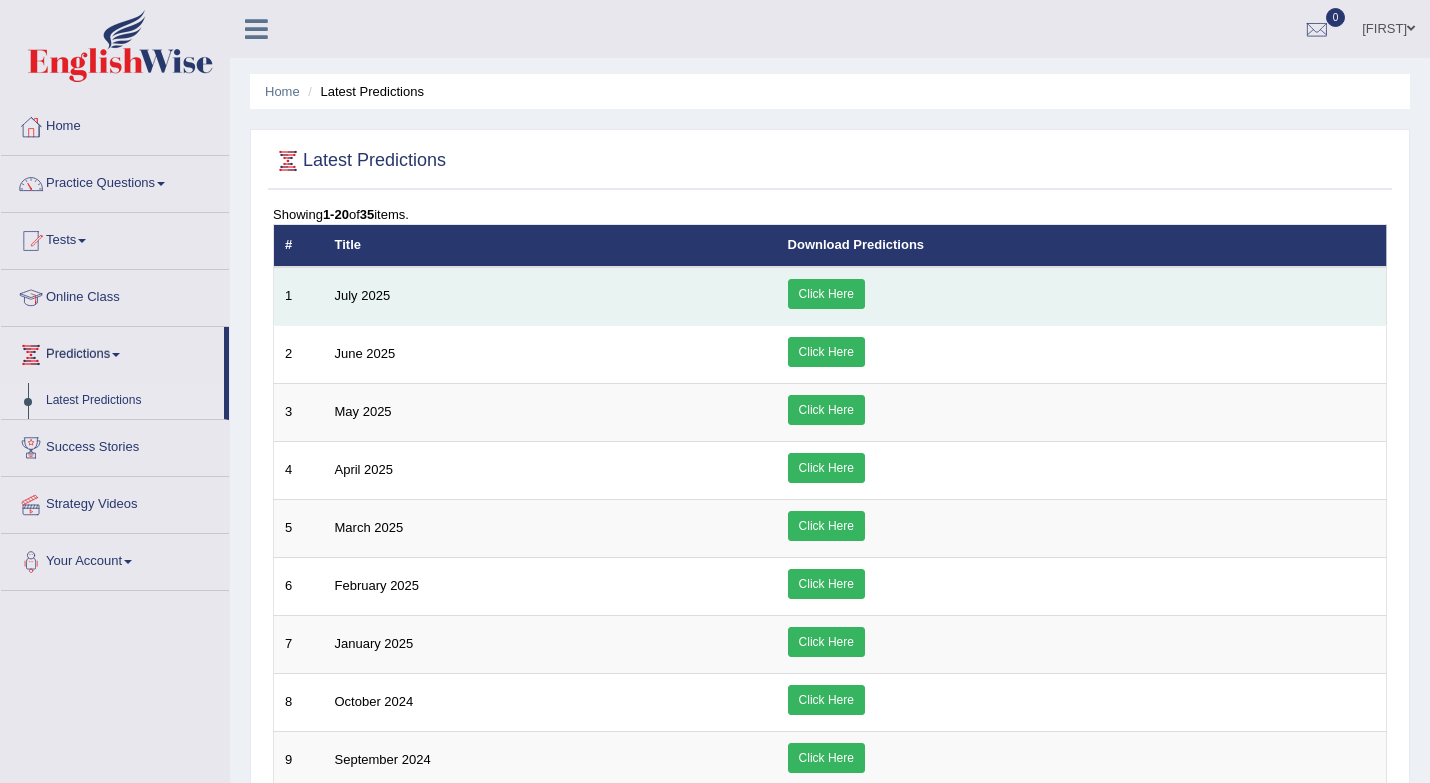 click on "Click Here" at bounding box center [826, 294] 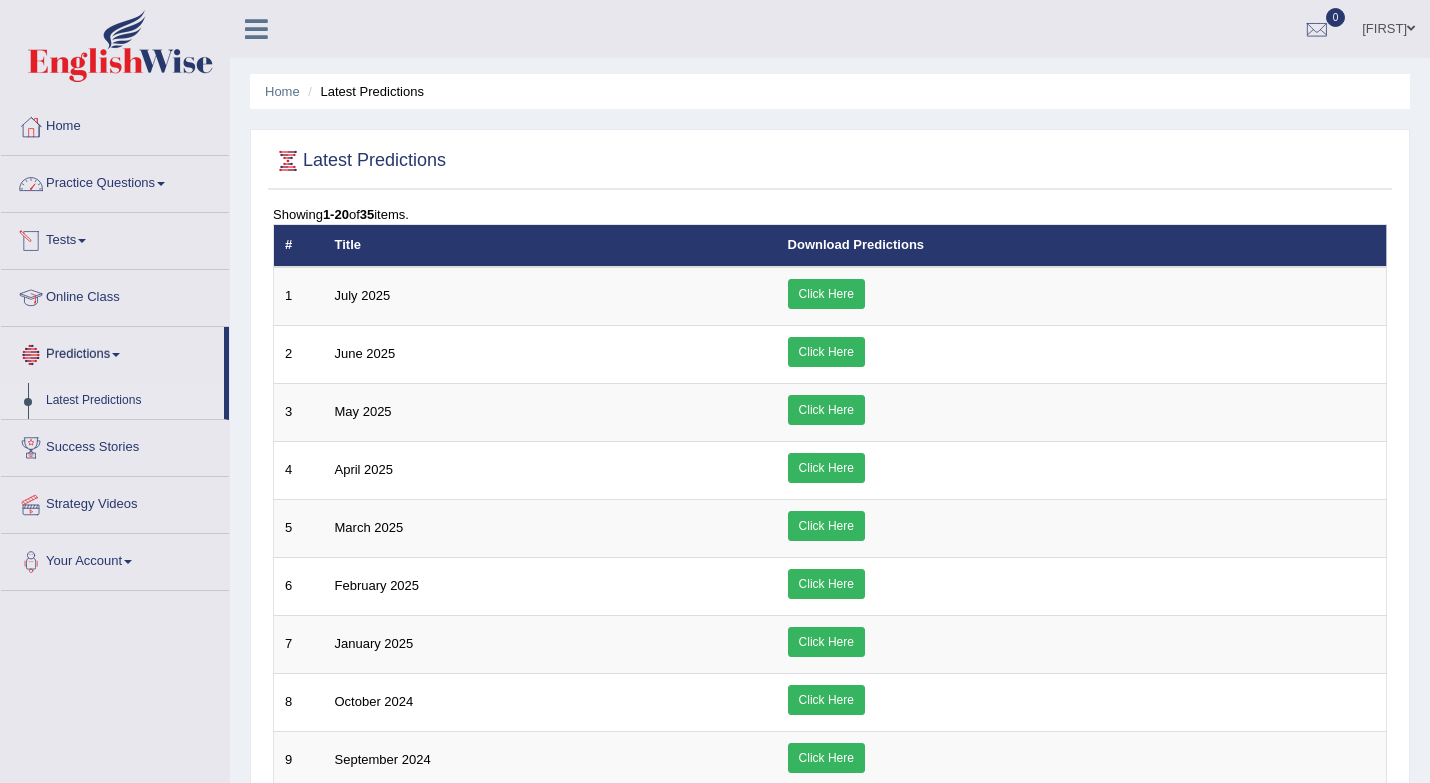 click on "Practice Questions" at bounding box center (115, 181) 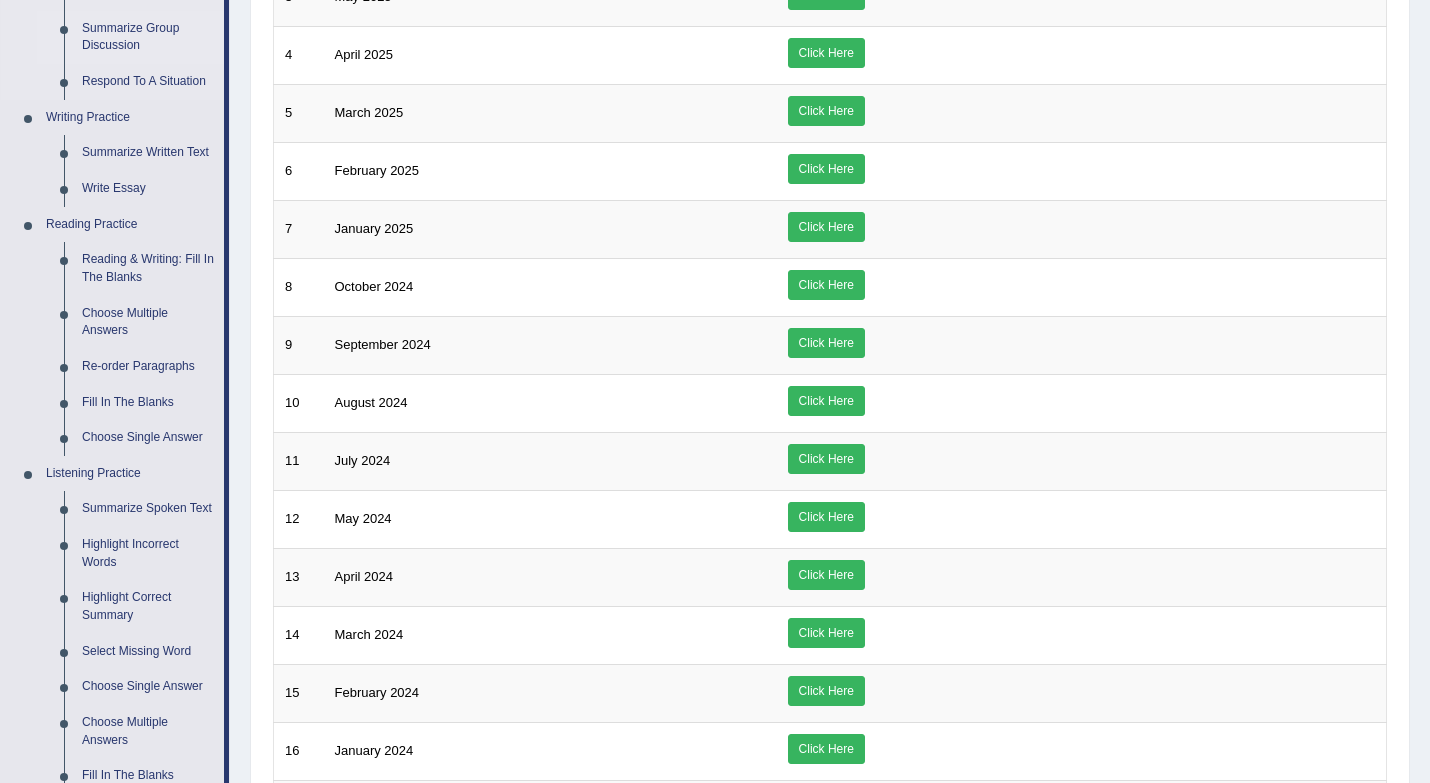 scroll, scrollTop: 0, scrollLeft: 0, axis: both 